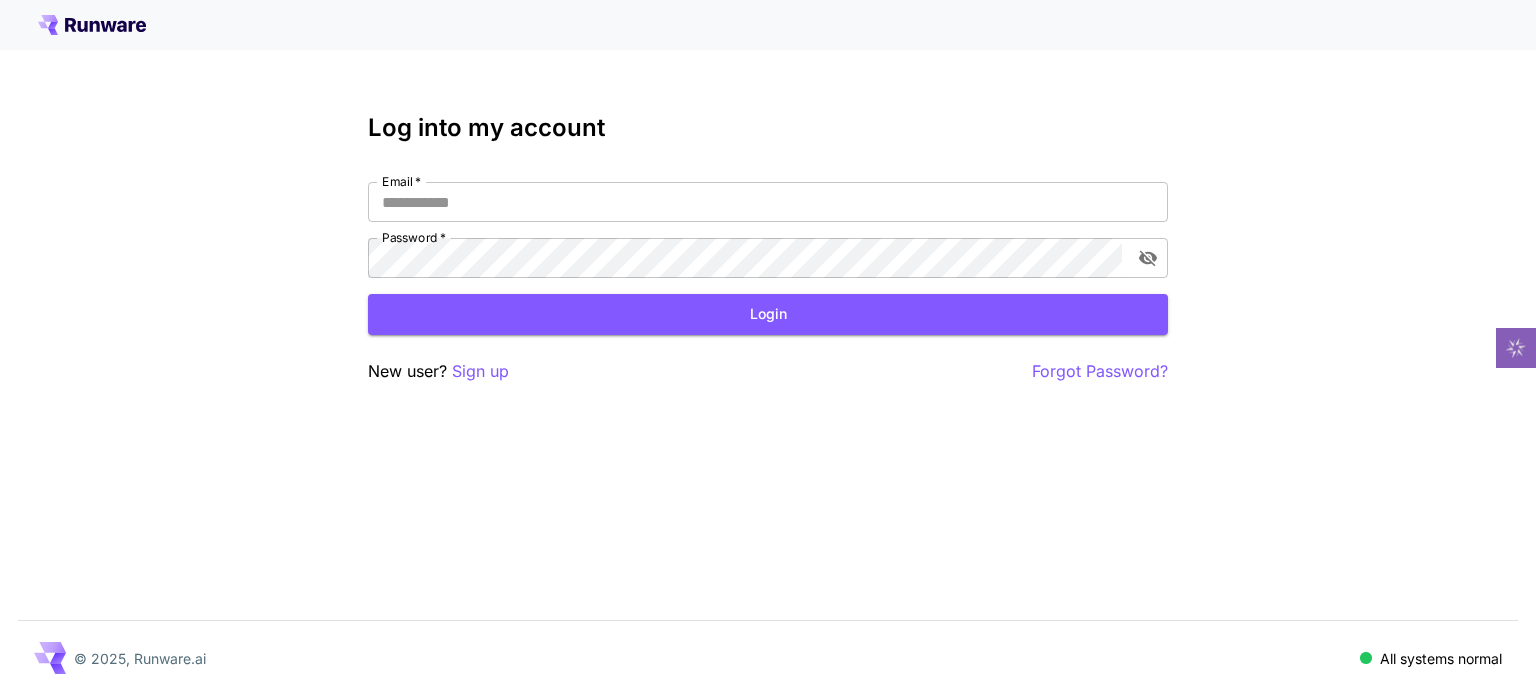 scroll, scrollTop: 0, scrollLeft: 0, axis: both 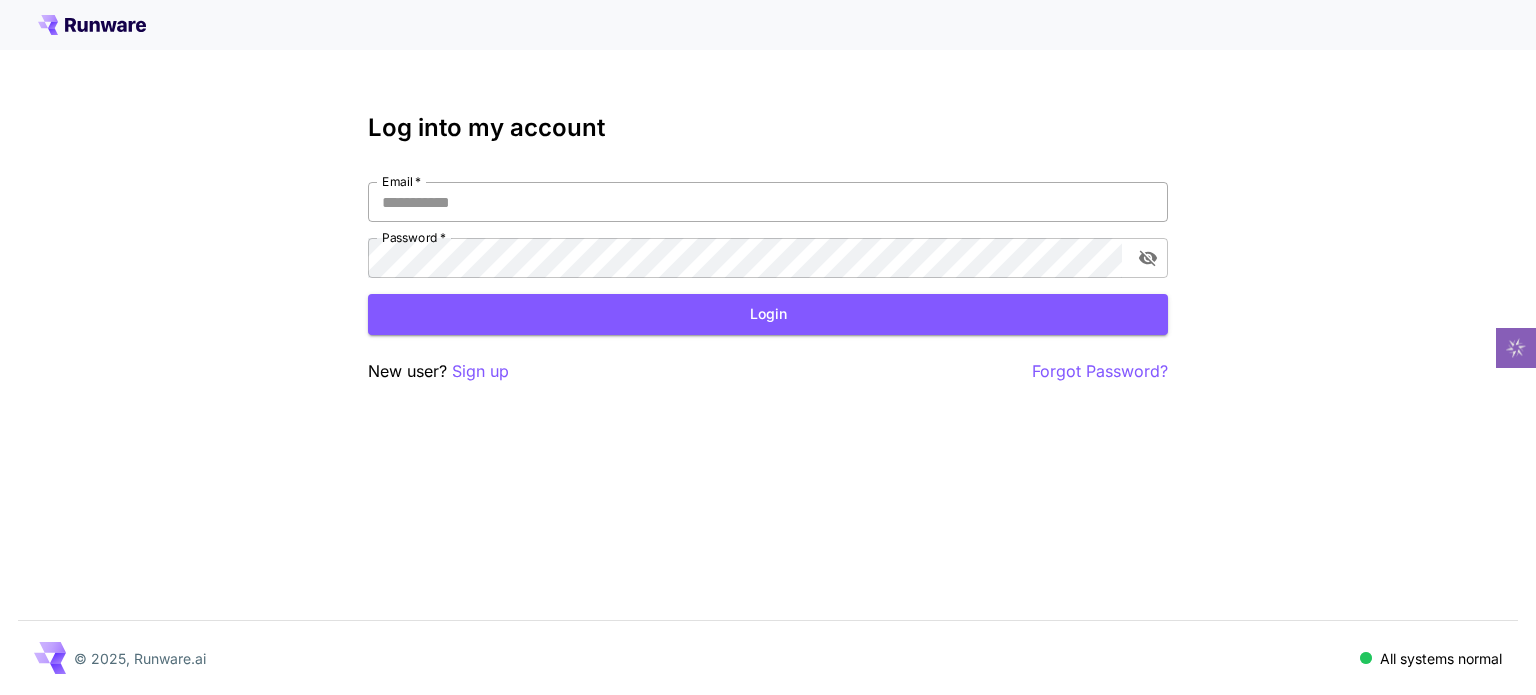 click on "Email   *" at bounding box center (768, 202) 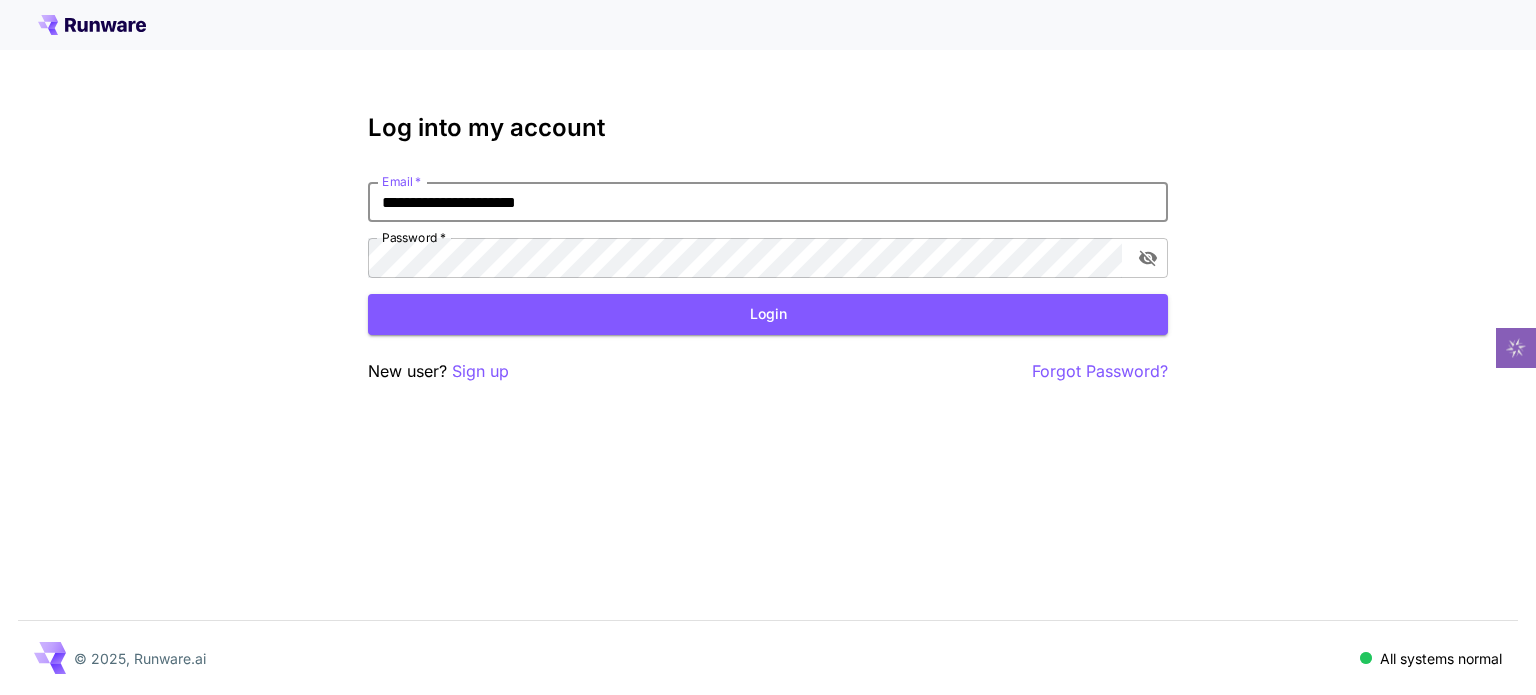 type on "**********" 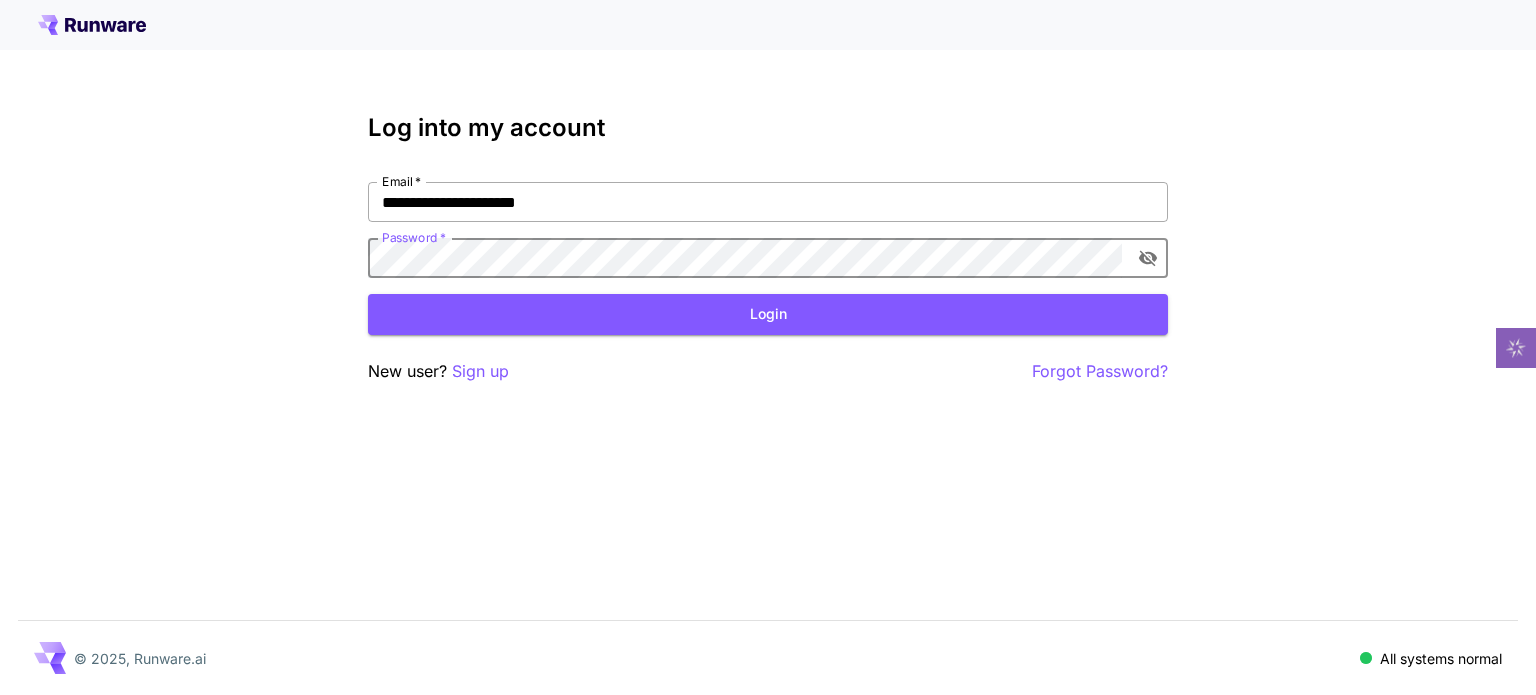 click on "Login" at bounding box center [768, 314] 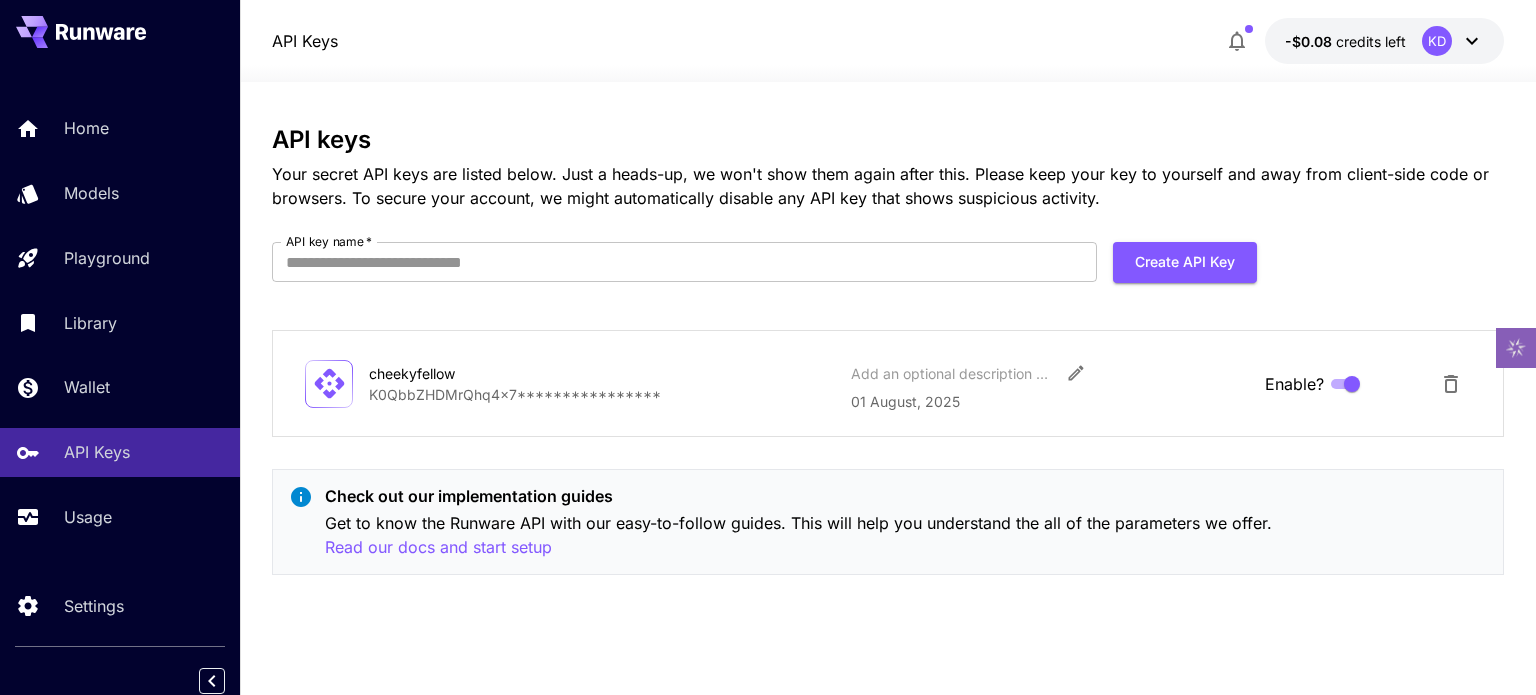click 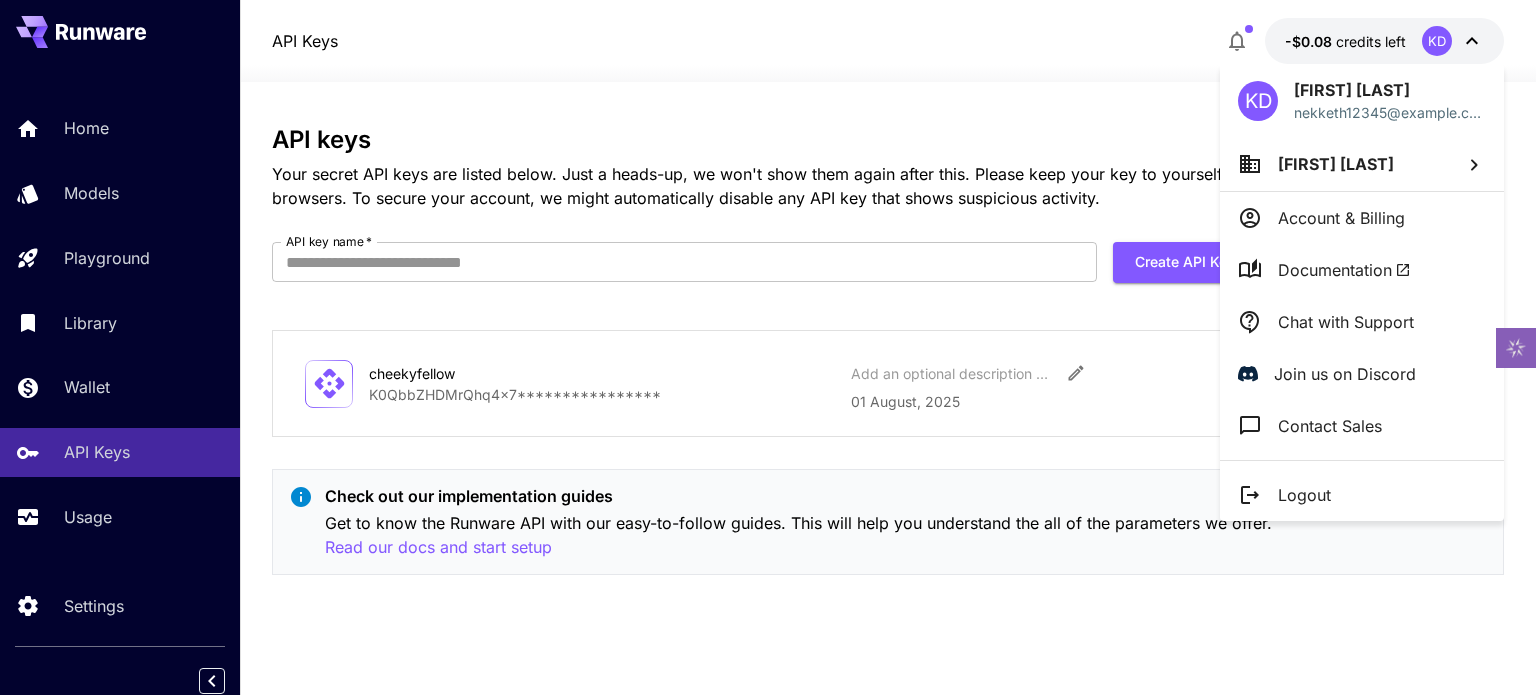 click on "Logout" at bounding box center (1362, 495) 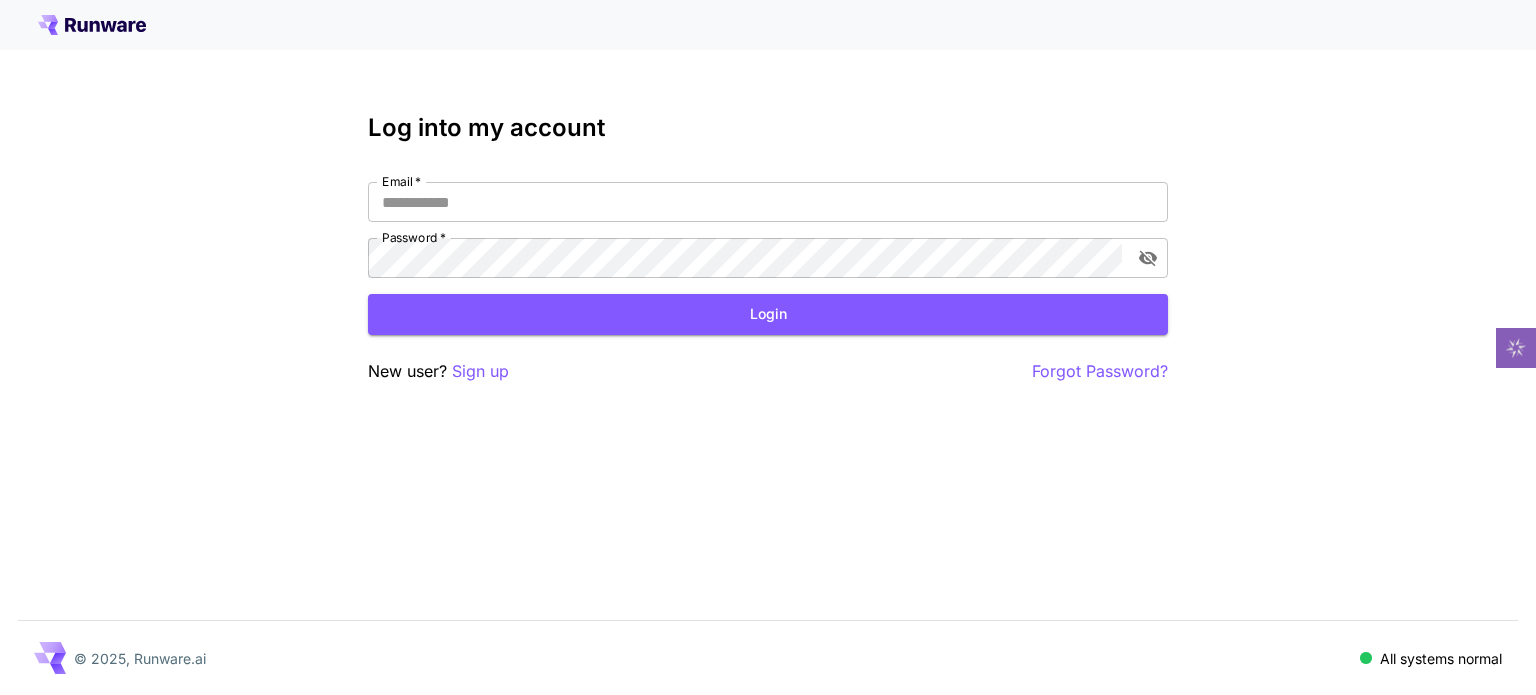 scroll, scrollTop: 0, scrollLeft: 0, axis: both 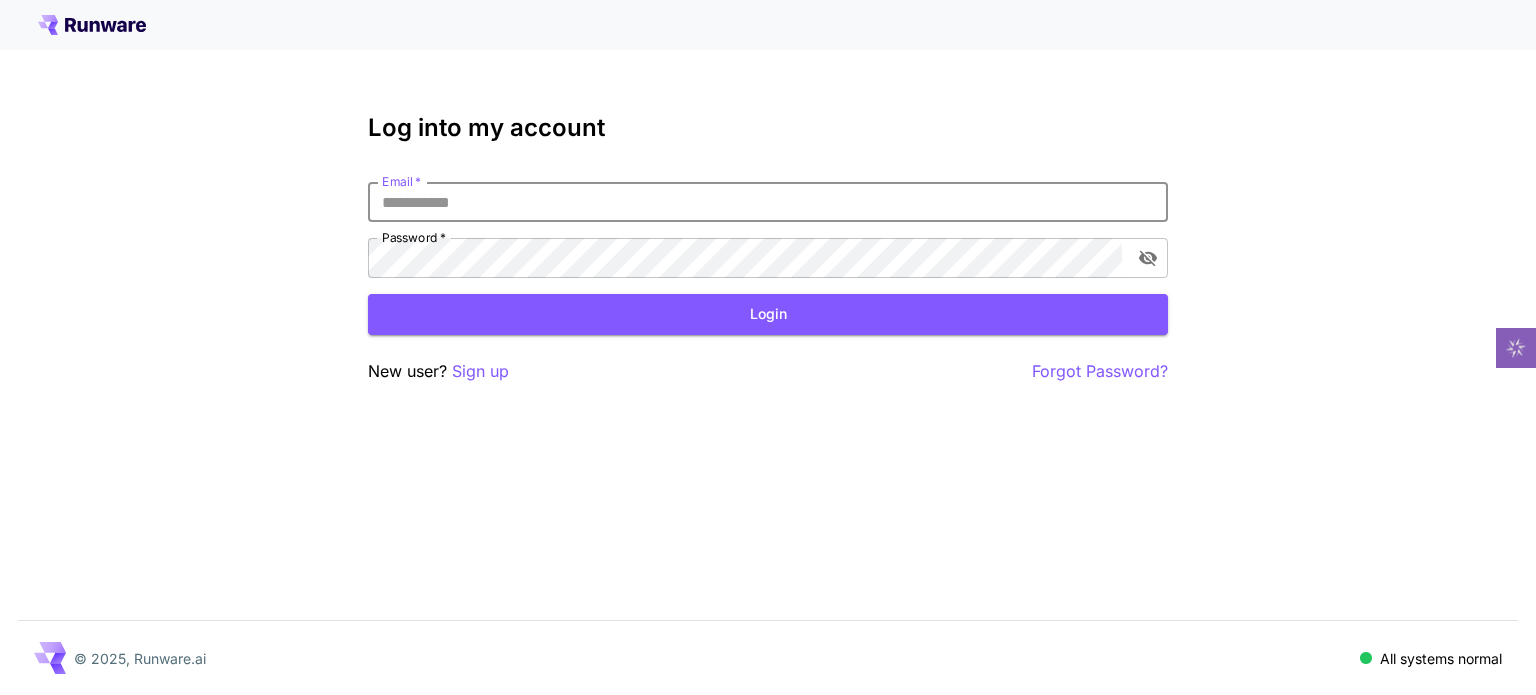 click on "Email   *" at bounding box center (768, 202) 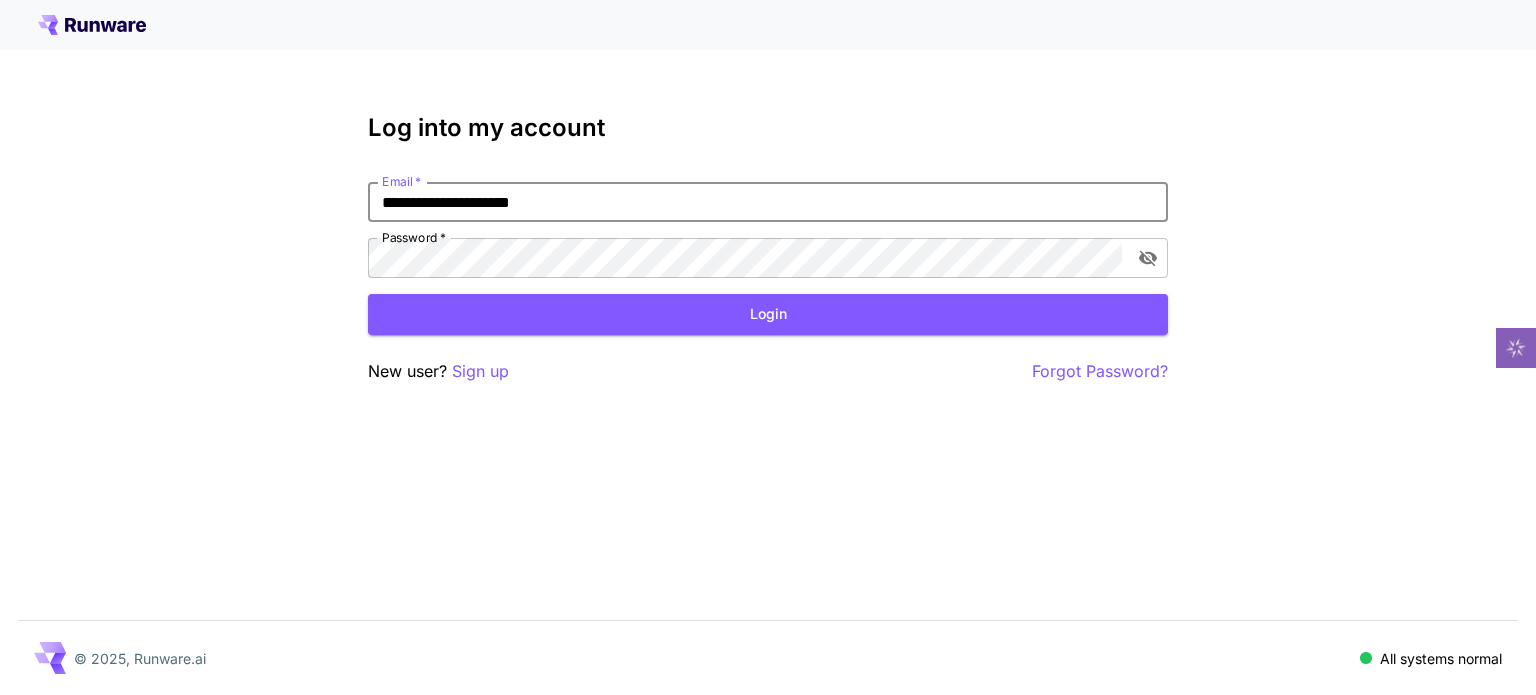 type on "**********" 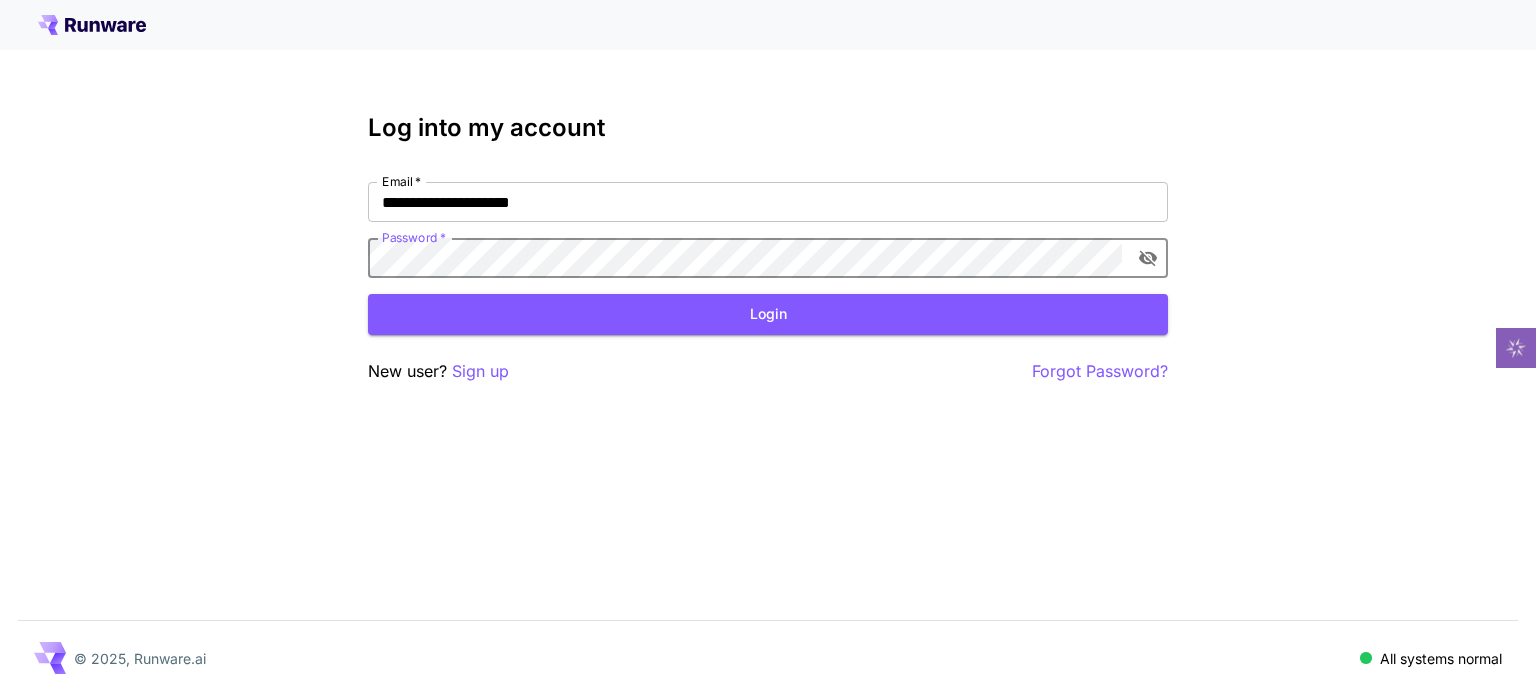 click on "Login" at bounding box center [768, 314] 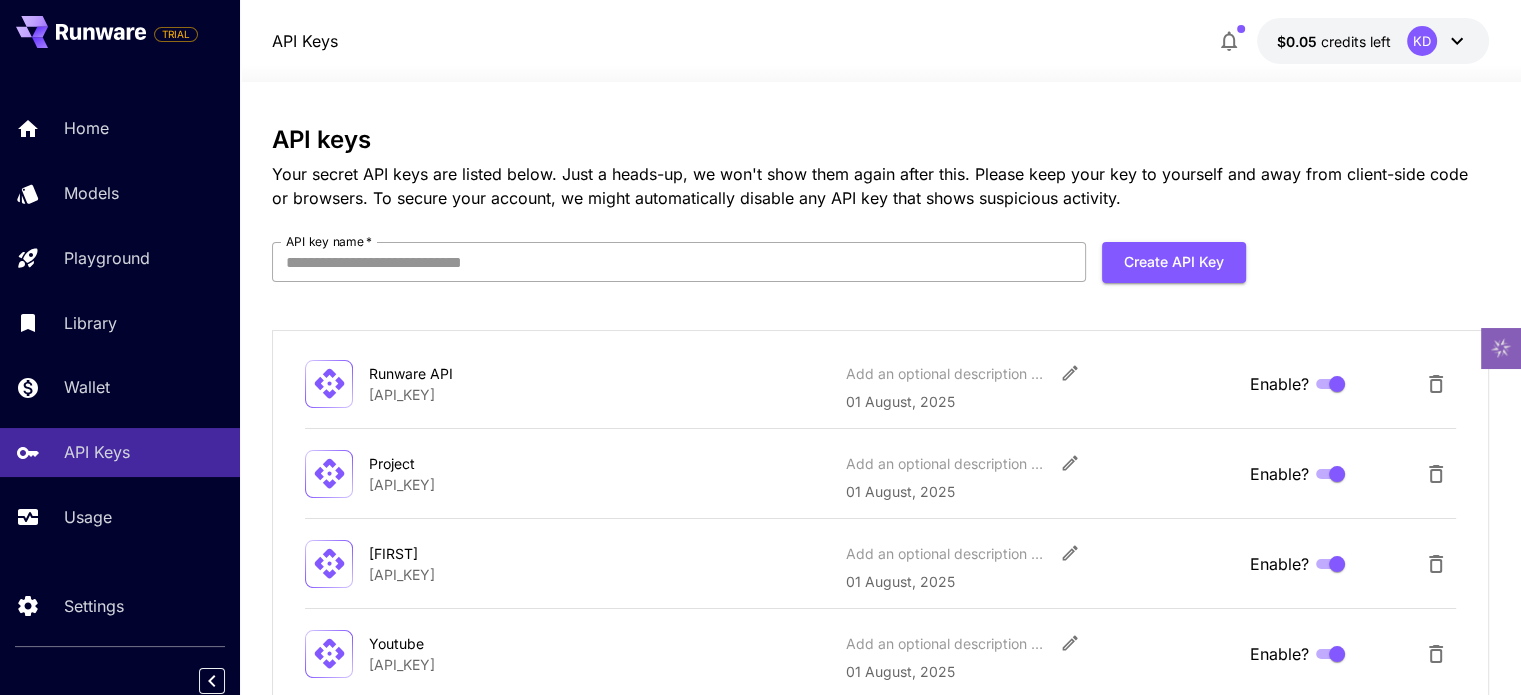 click on "API key name   *" at bounding box center [679, 262] 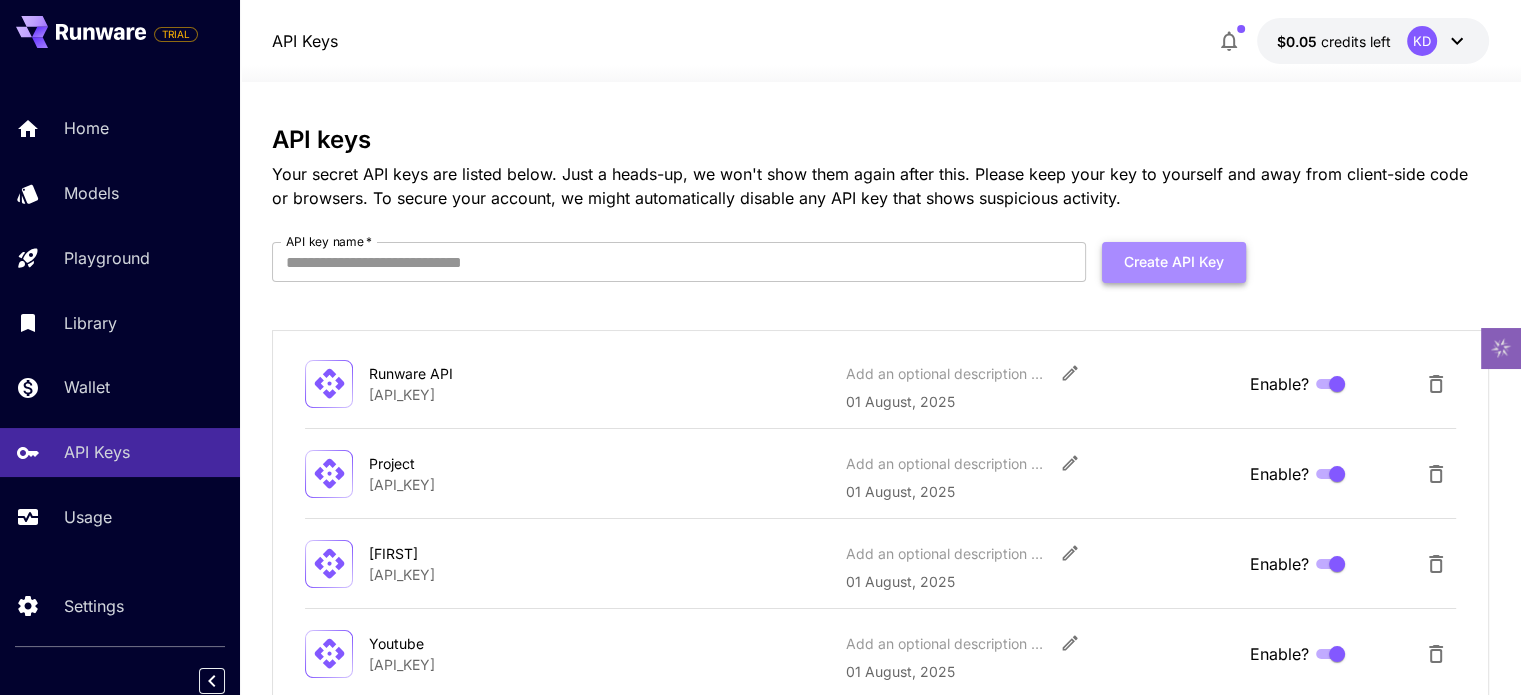 click on "Create API Key" at bounding box center [1174, 262] 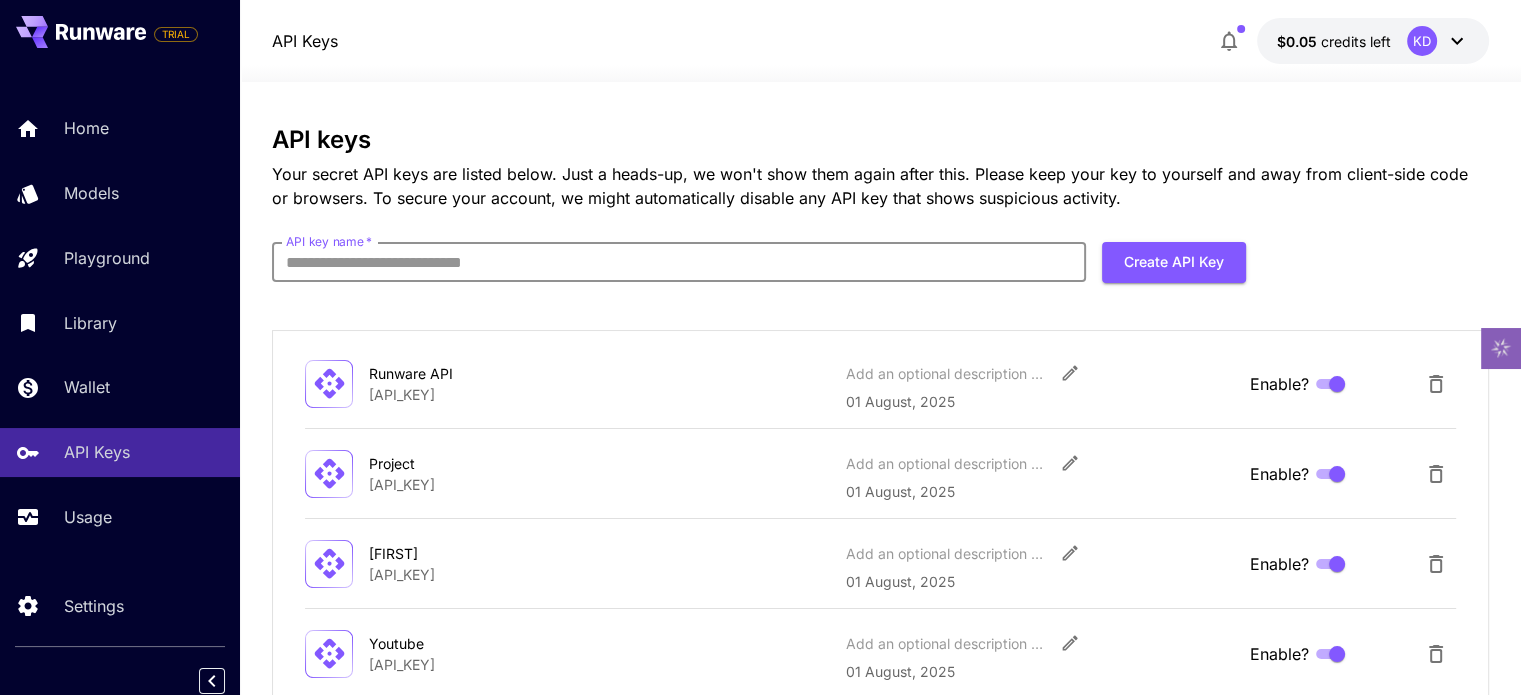 click on "API key name   *" at bounding box center (679, 262) 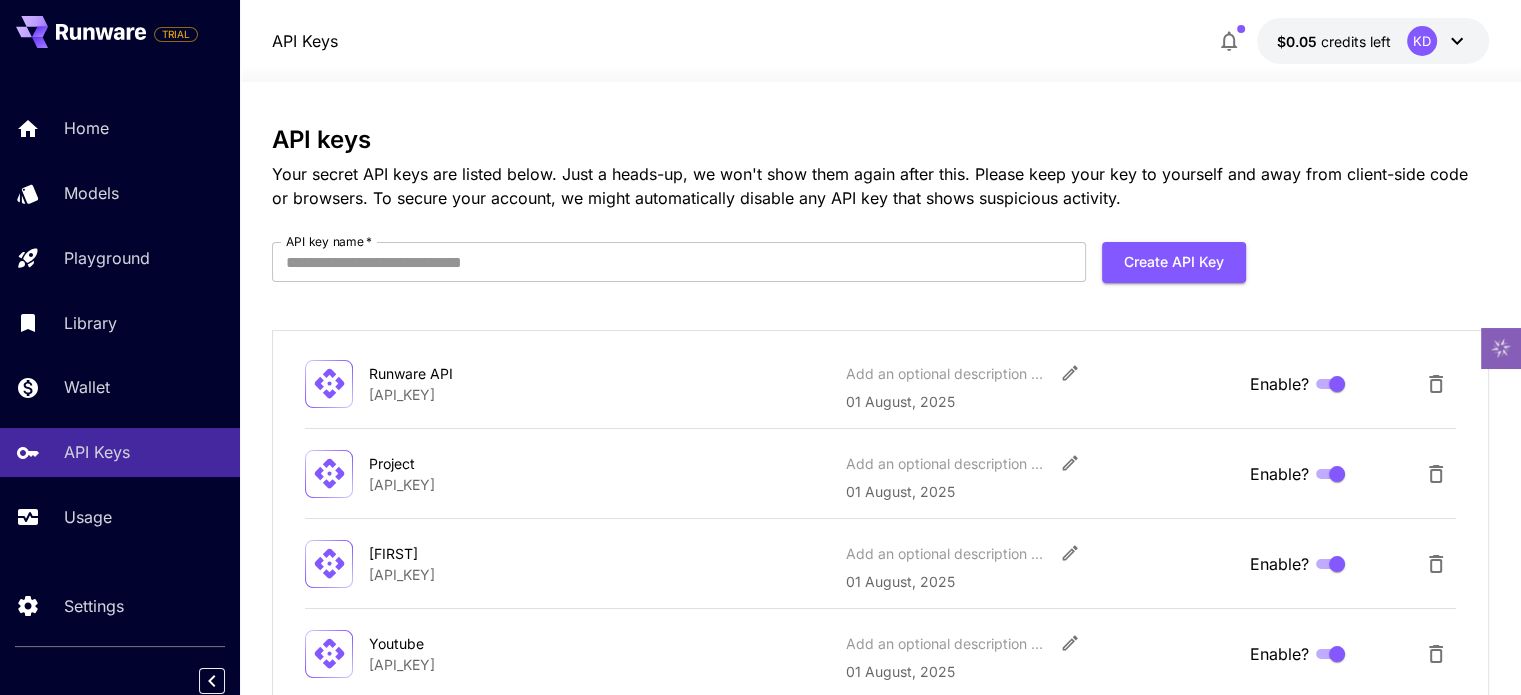 click on "API keys Your secret API keys are listed below. Just a heads-up, we won't show them again after this. Please keep your key to yourself and away from client-side code or browsers. To secure your account, we might automatically disable any API key that shows suspicious activity. API key name   * API key name   * Create API Key Runware API [API_KEY] Add an optional description or comment 01 August, 2025 Enable? Project [API_KEY] Add an optional description or comment 01 August, 2025 Enable? [NAME] [API_KEY] Add an optional description or comment 01 August, 2025 Enable? Youtube [API_KEY] Add an optional description or comment 01 August, 2025 Enable? Check out our implementation guides Get to know the Runware API with our easy-to-follow guides. This will help you understand the all of the parameters we offer.   Read our docs and start setup" at bounding box center [880, 493] 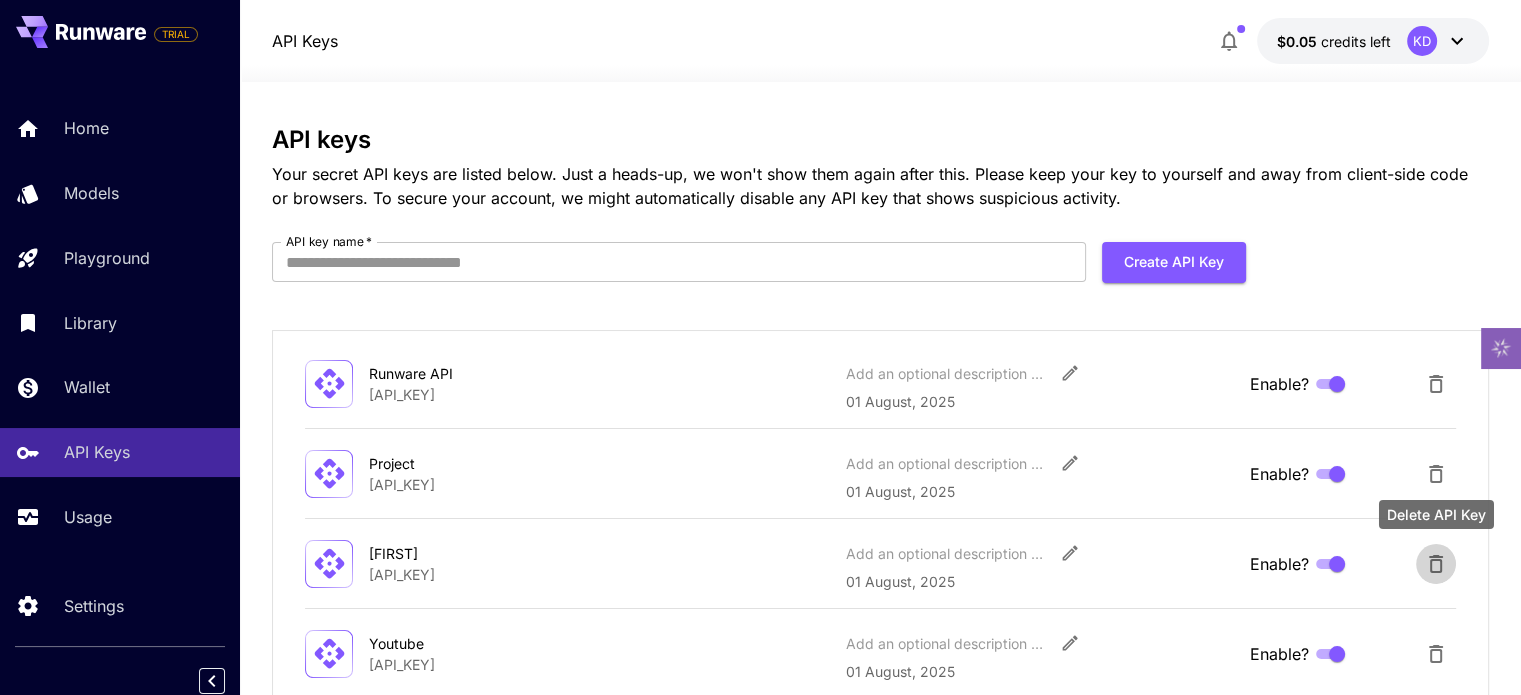 click 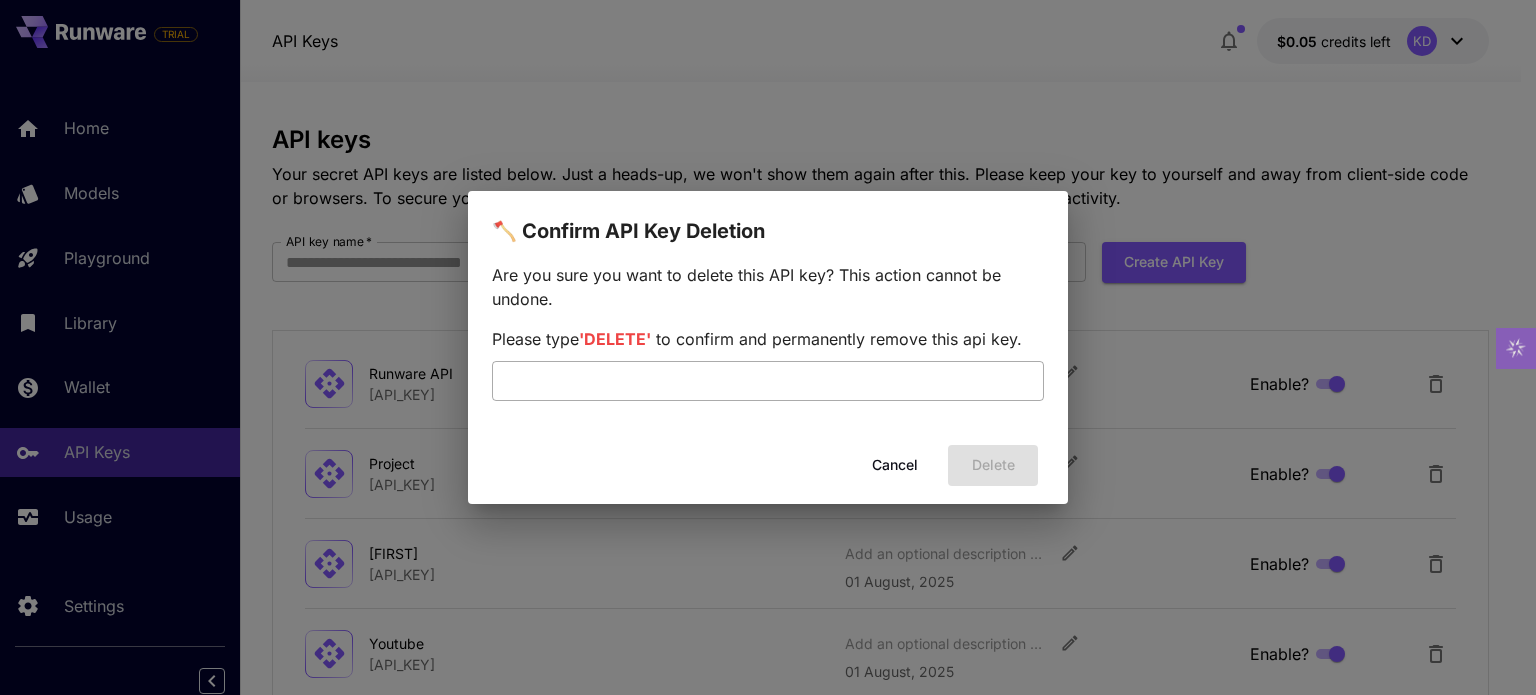 click at bounding box center (768, 381) 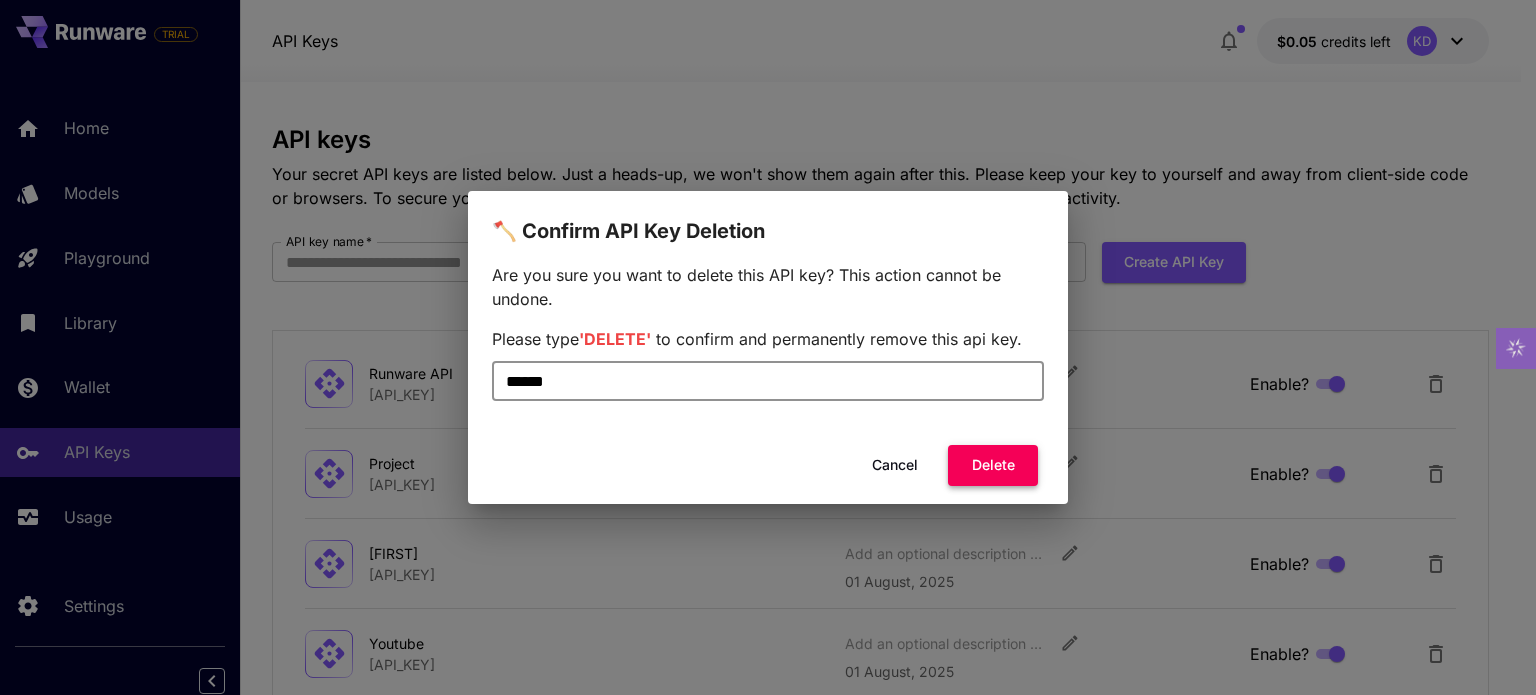 type on "******" 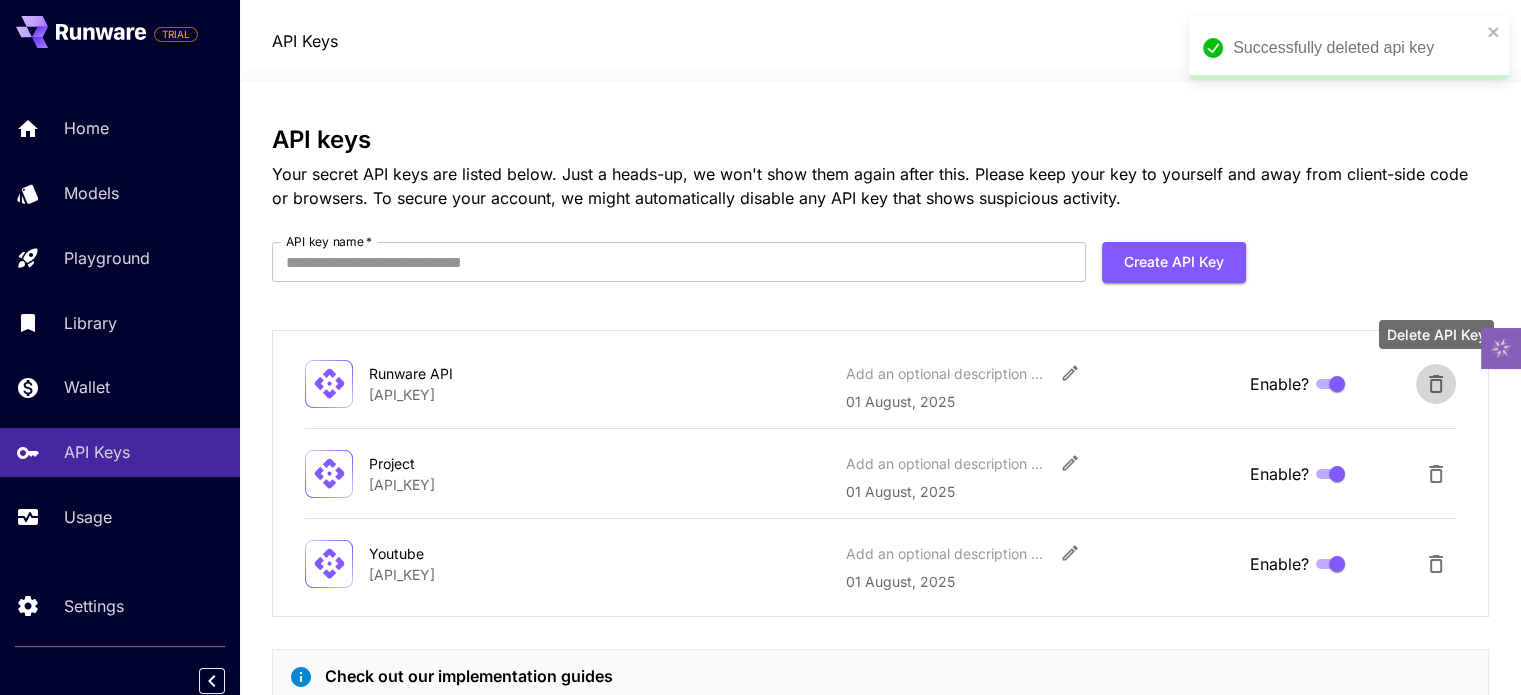 click 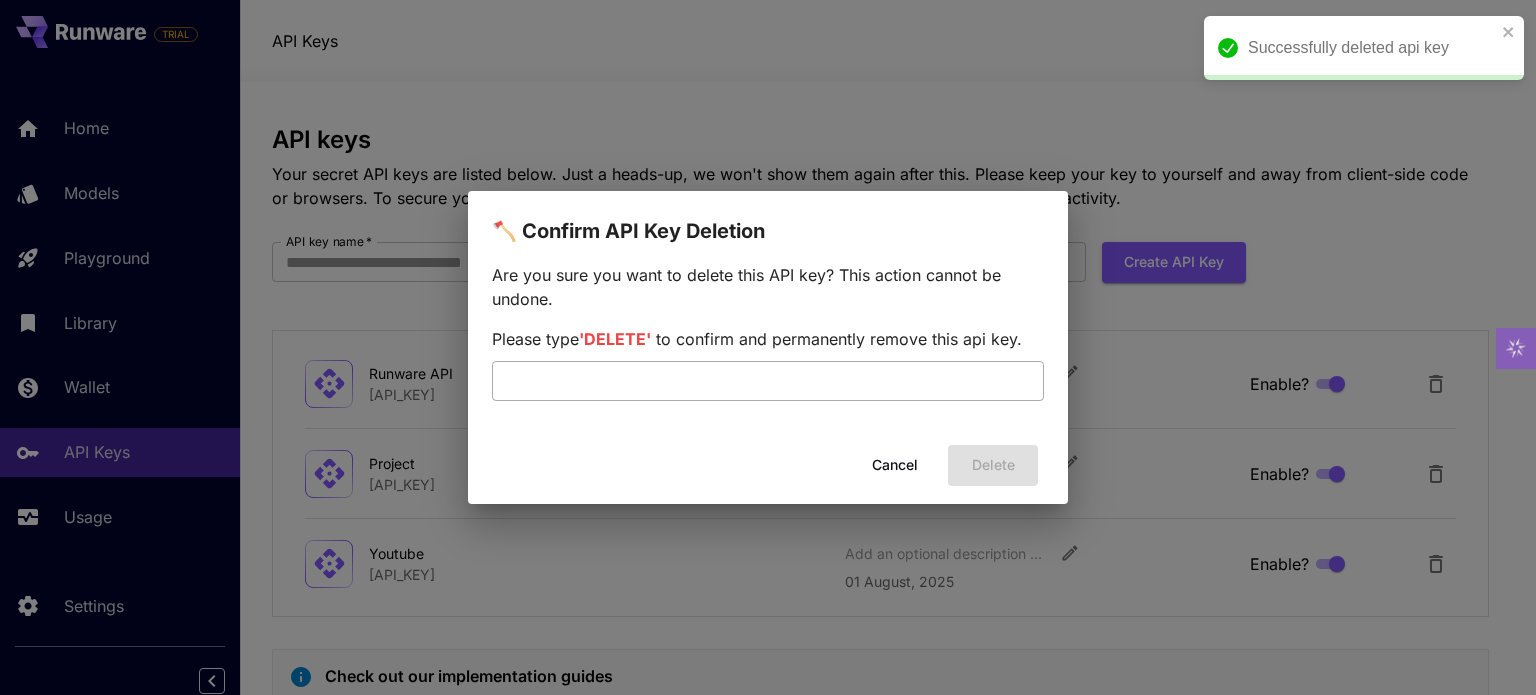 click at bounding box center (768, 381) 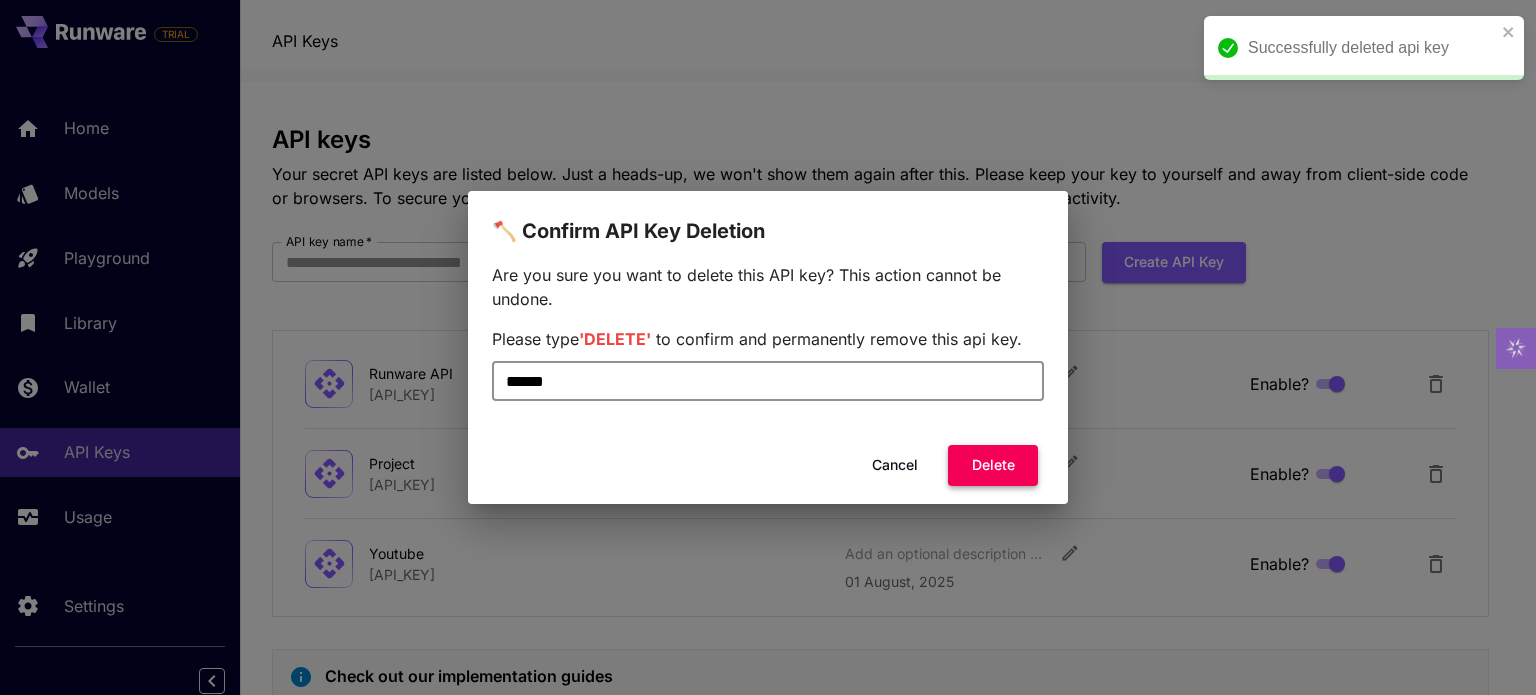 type on "******" 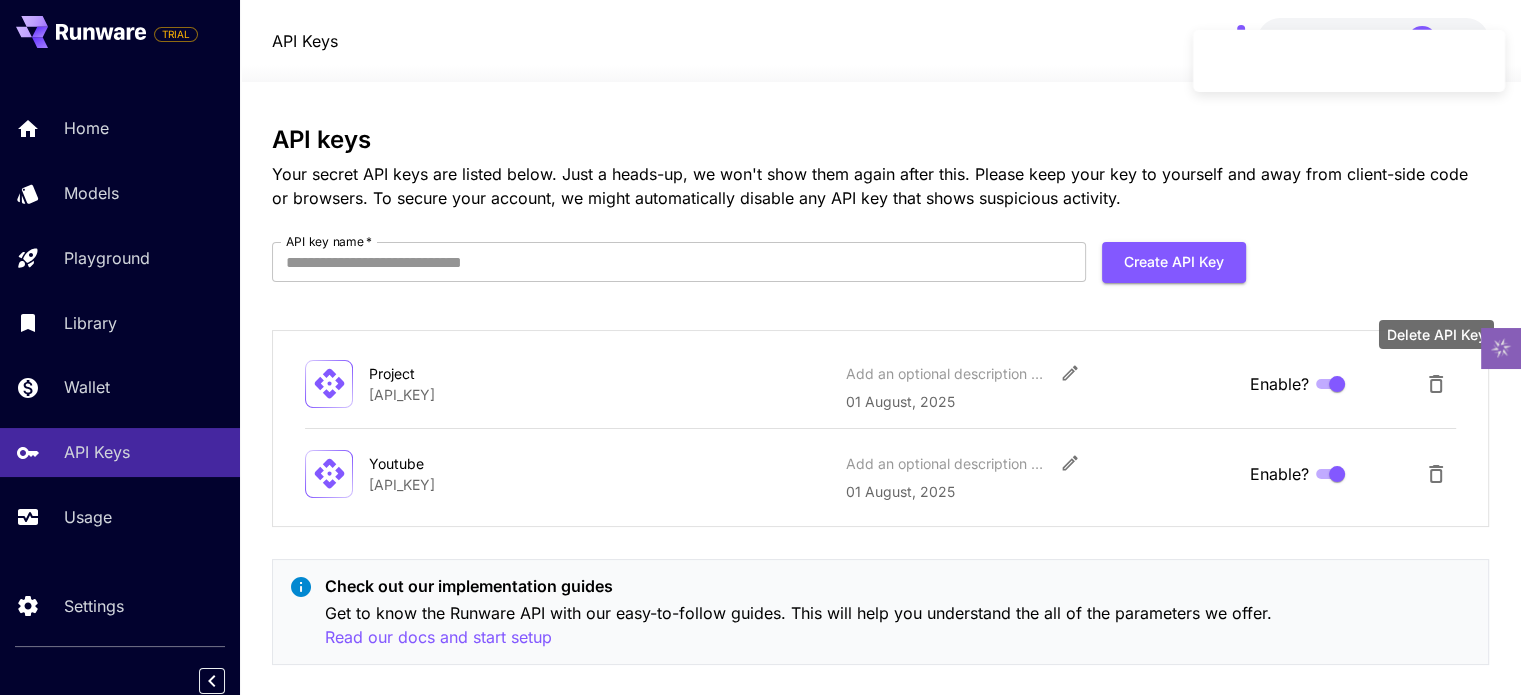 click 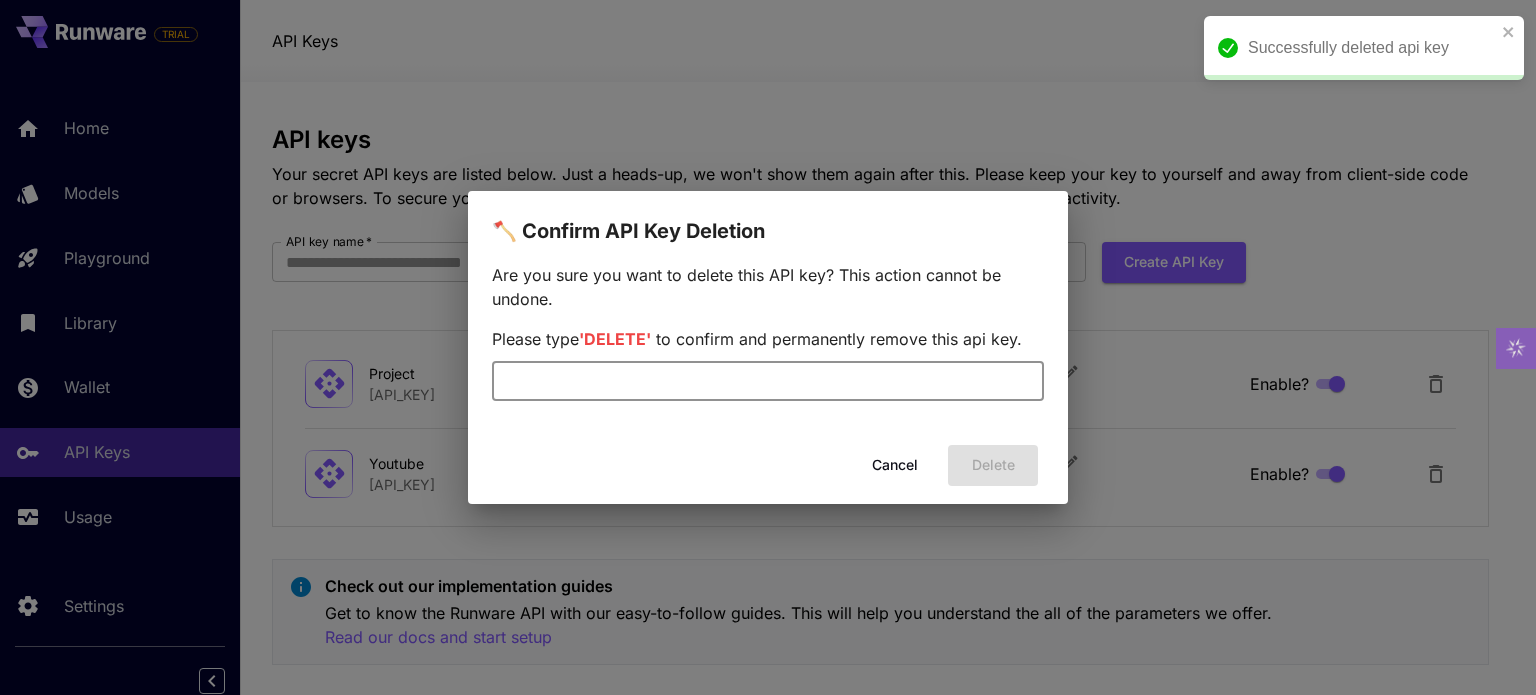 click at bounding box center [768, 381] 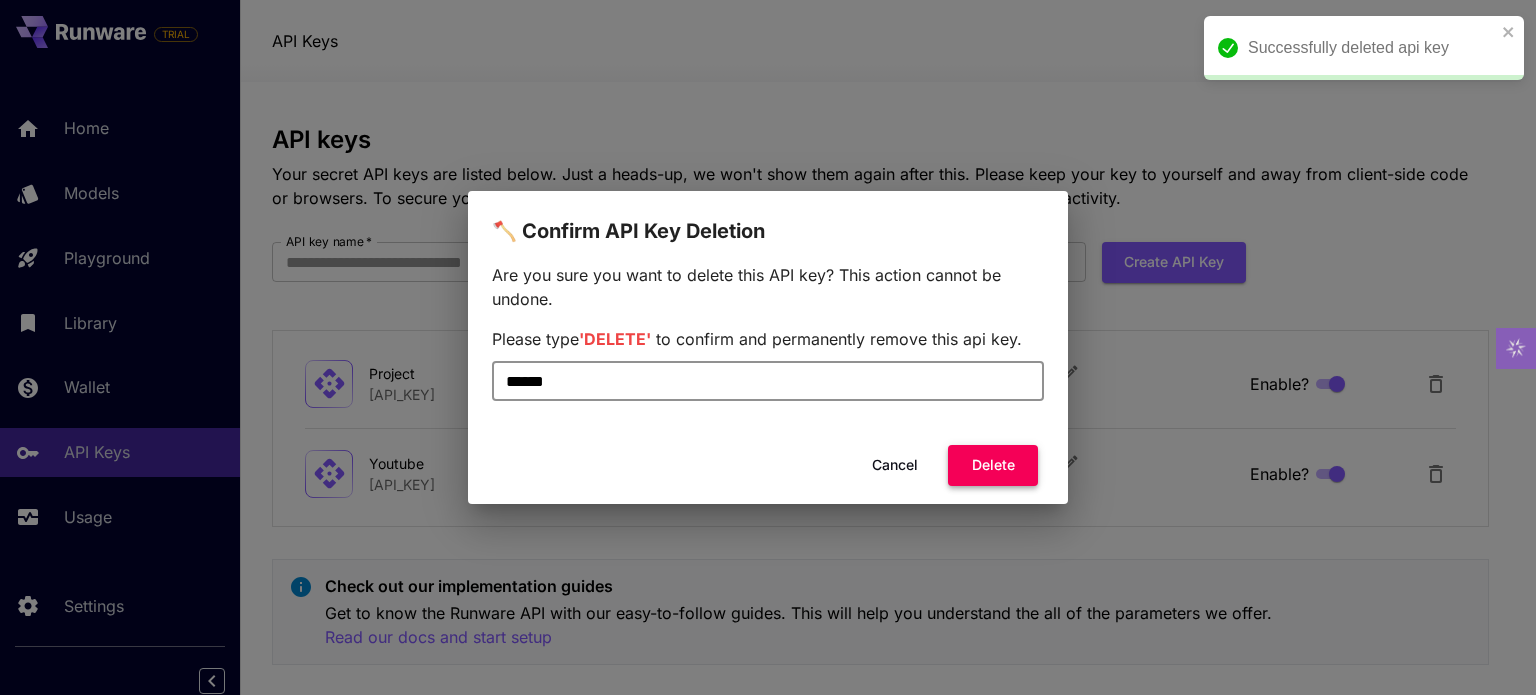 type on "******" 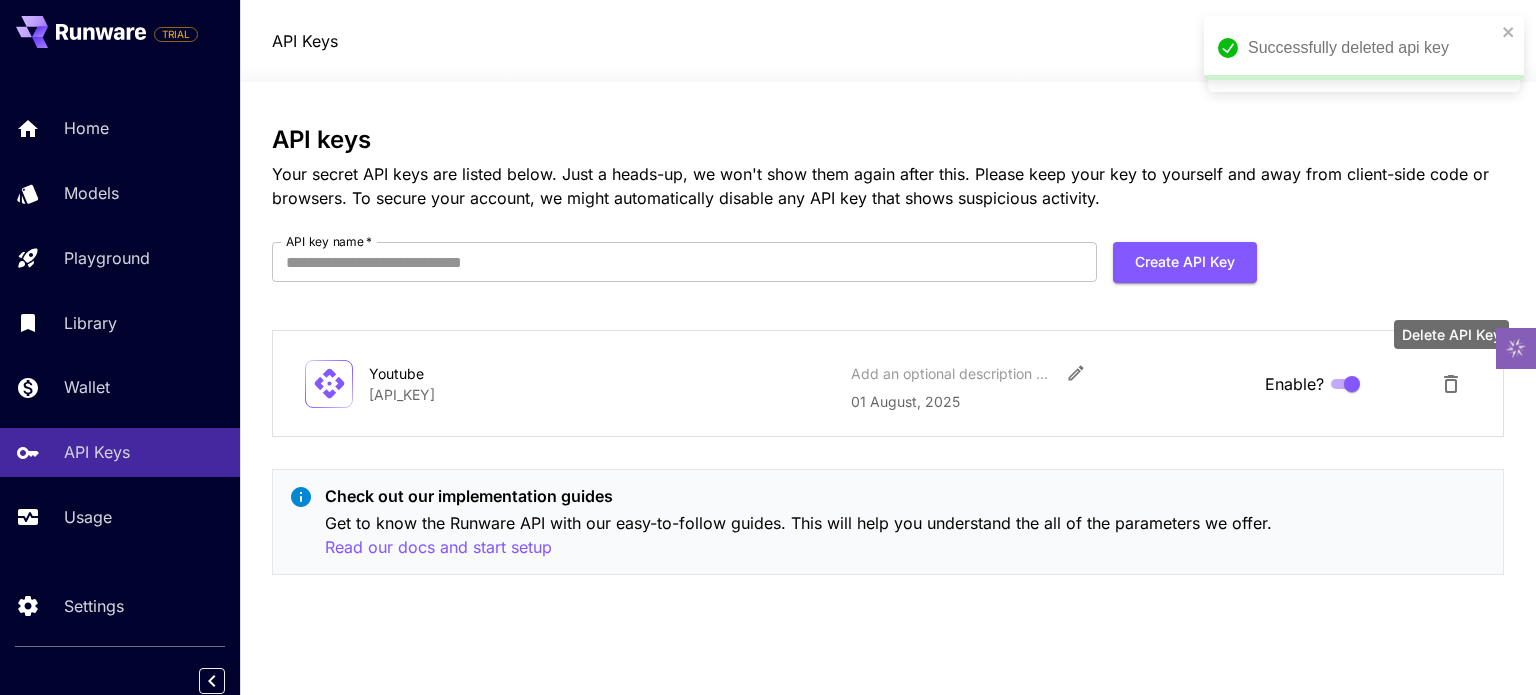 click 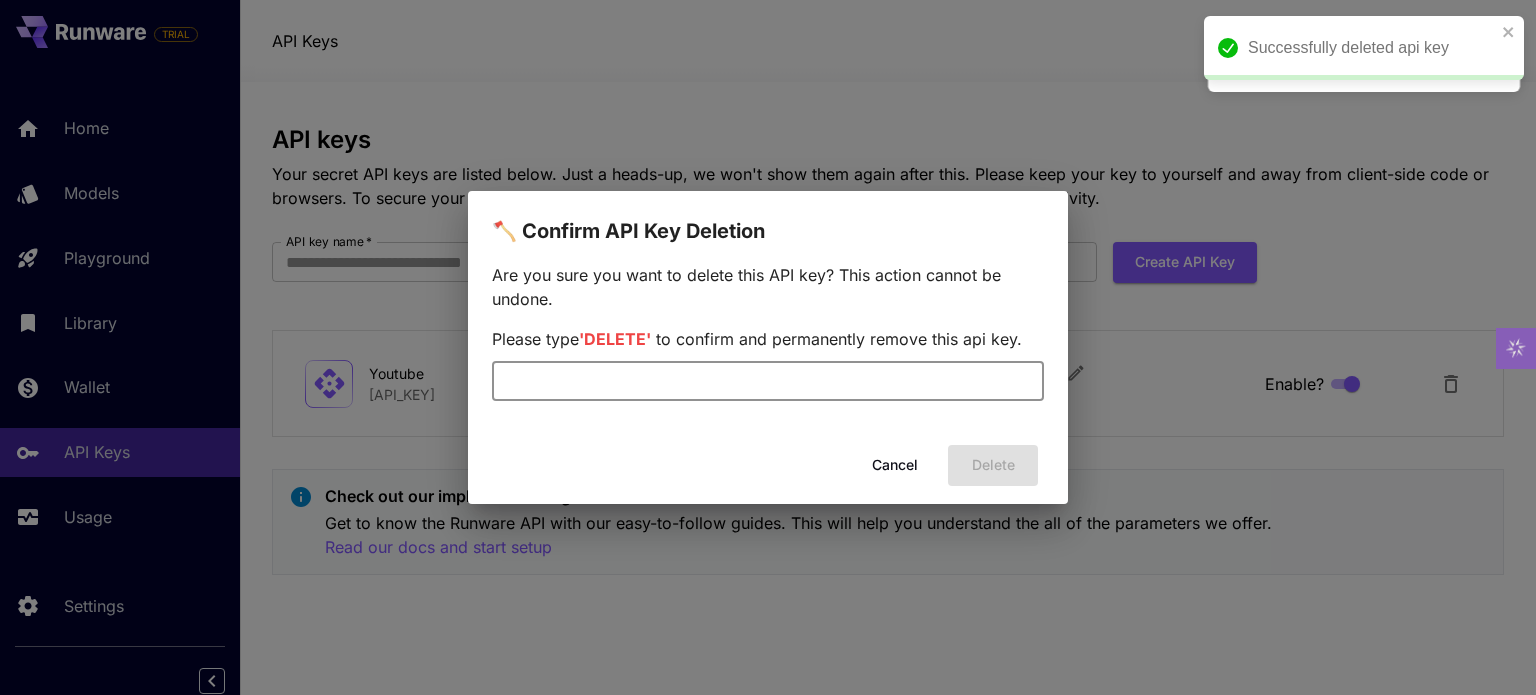 click at bounding box center [768, 381] 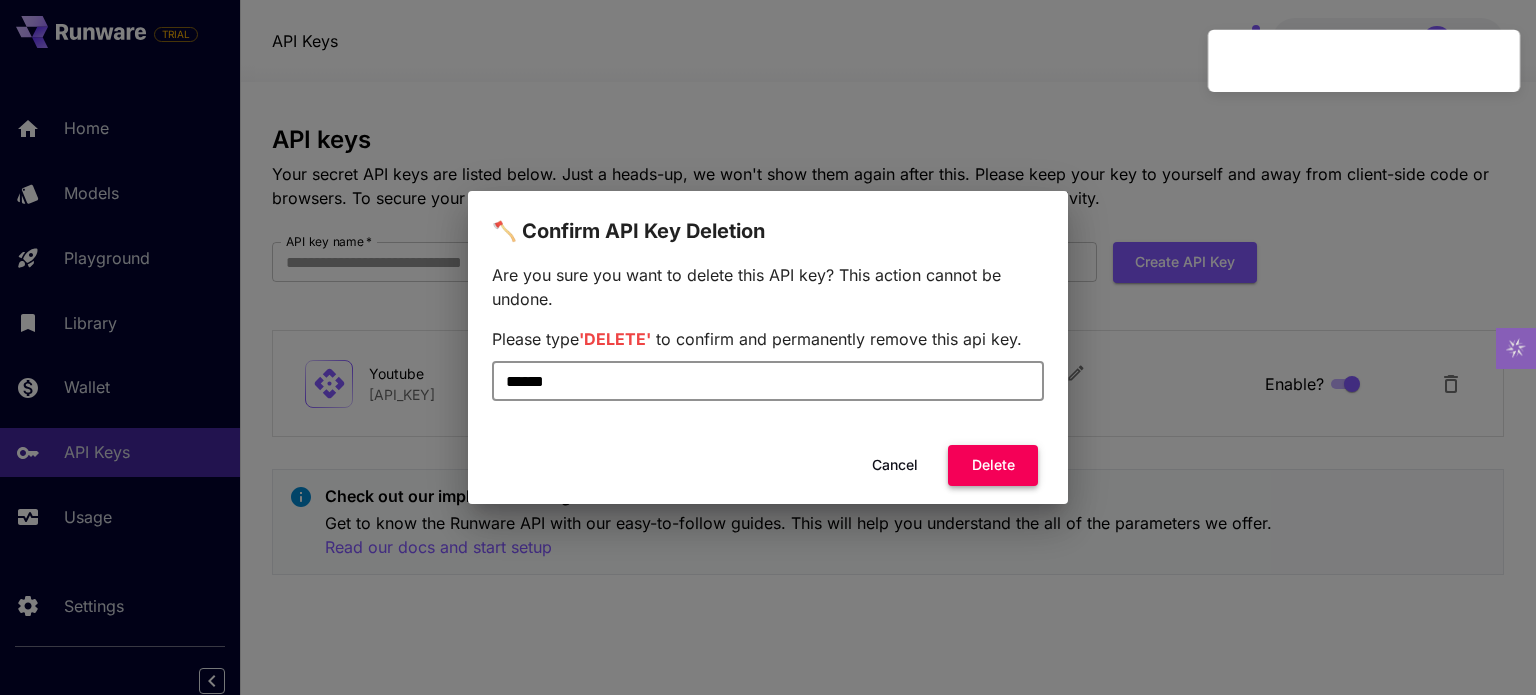 type on "******" 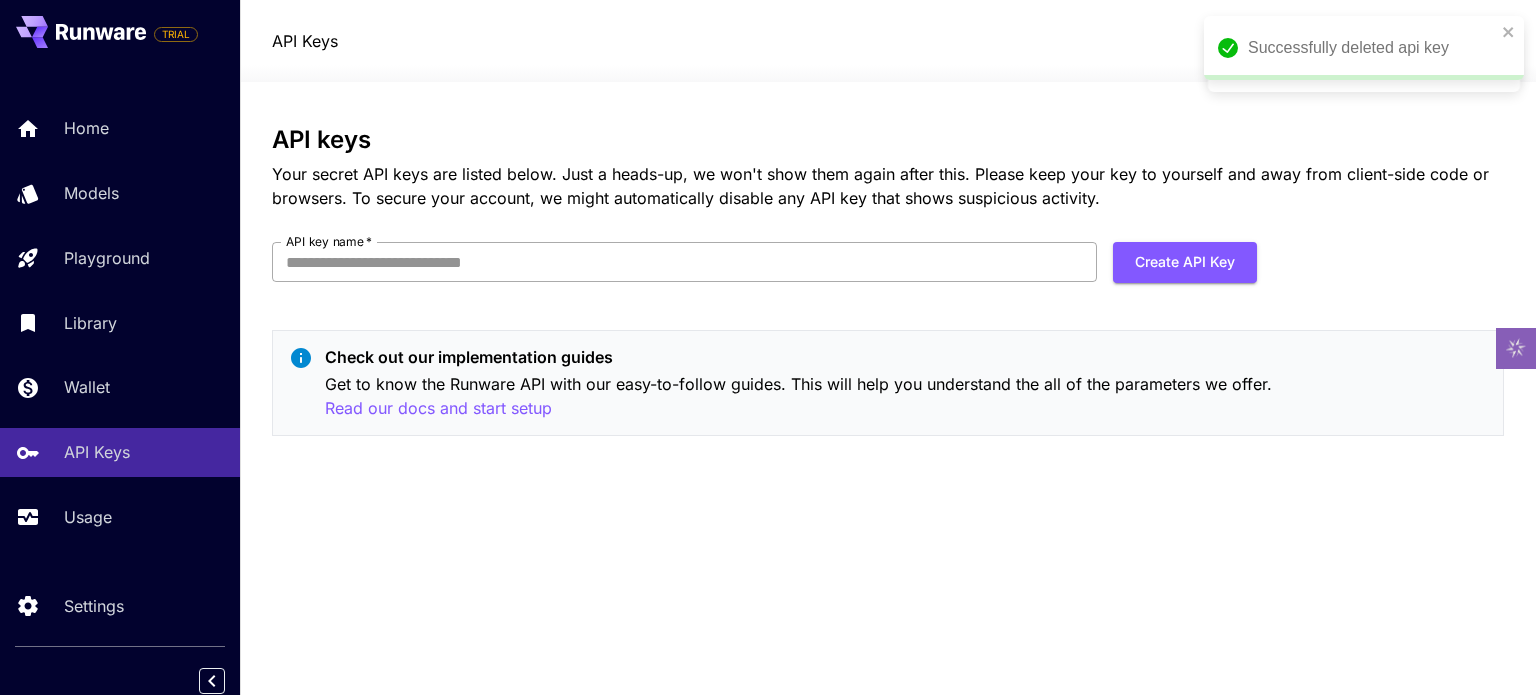 click on "API key name   *" at bounding box center [684, 262] 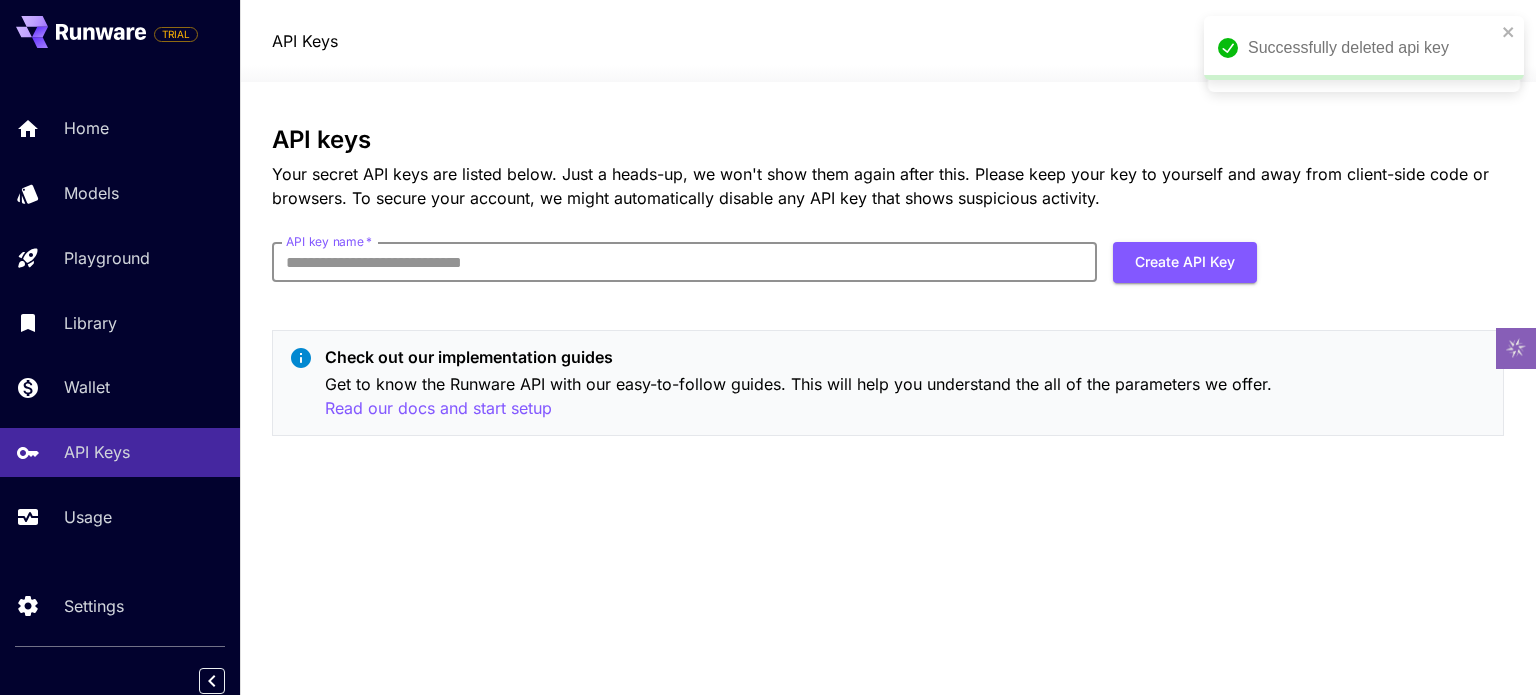 type on "*" 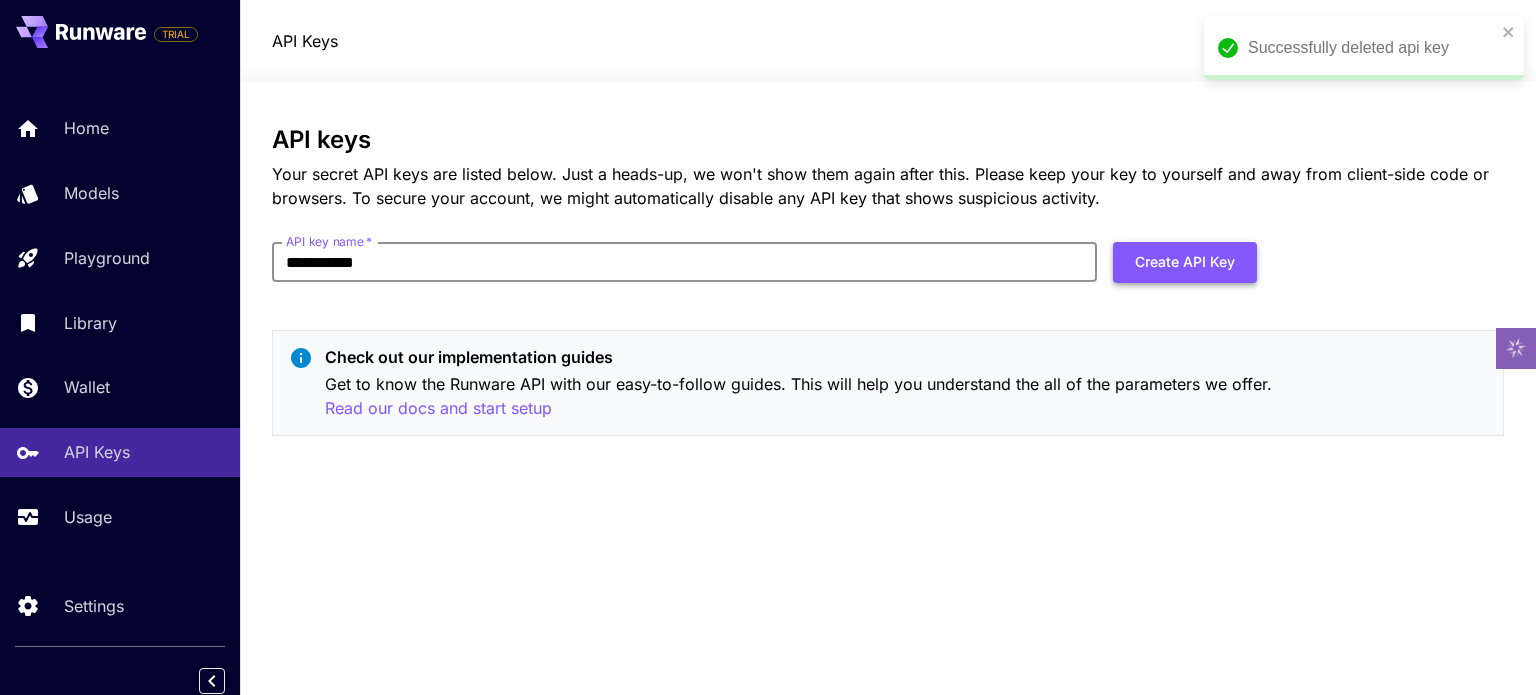 type on "**********" 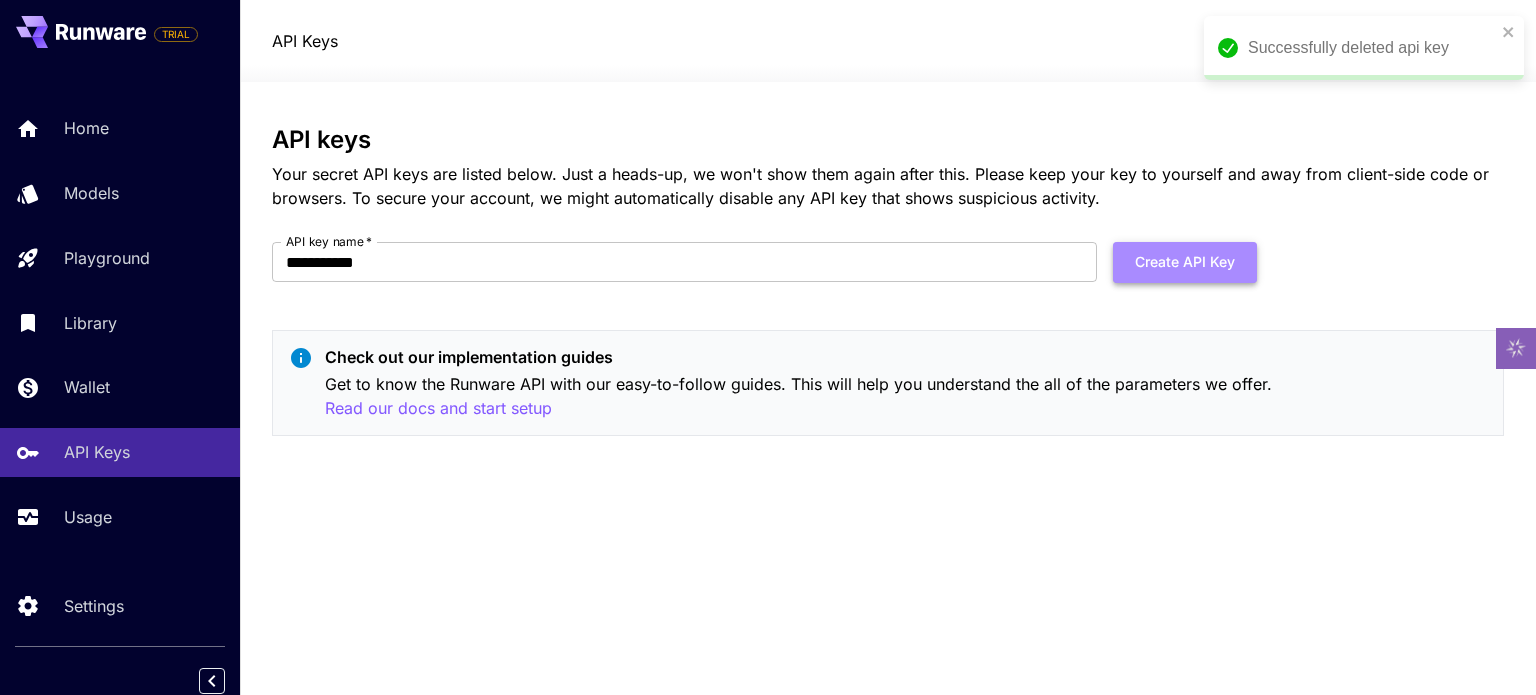 click on "Create API Key" at bounding box center [1185, 262] 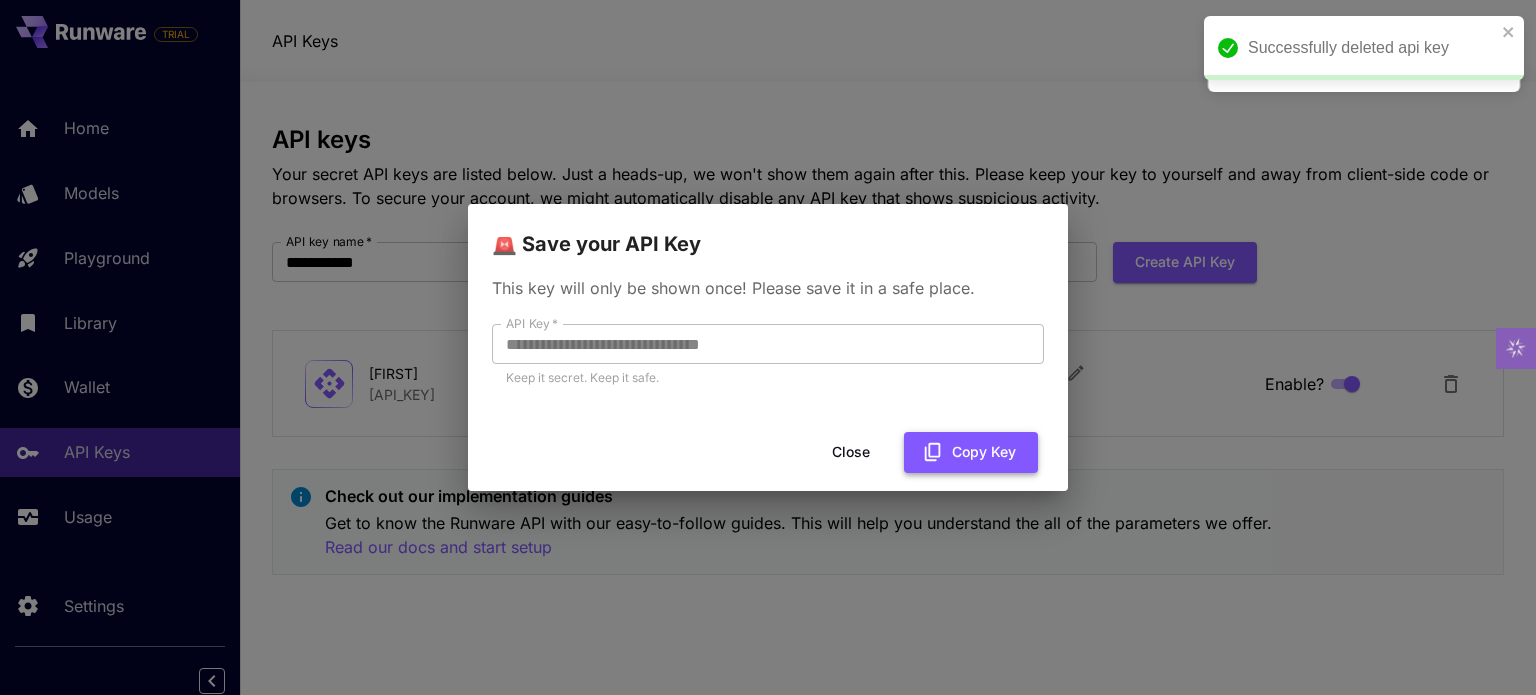 click on "Copy Key" at bounding box center (971, 452) 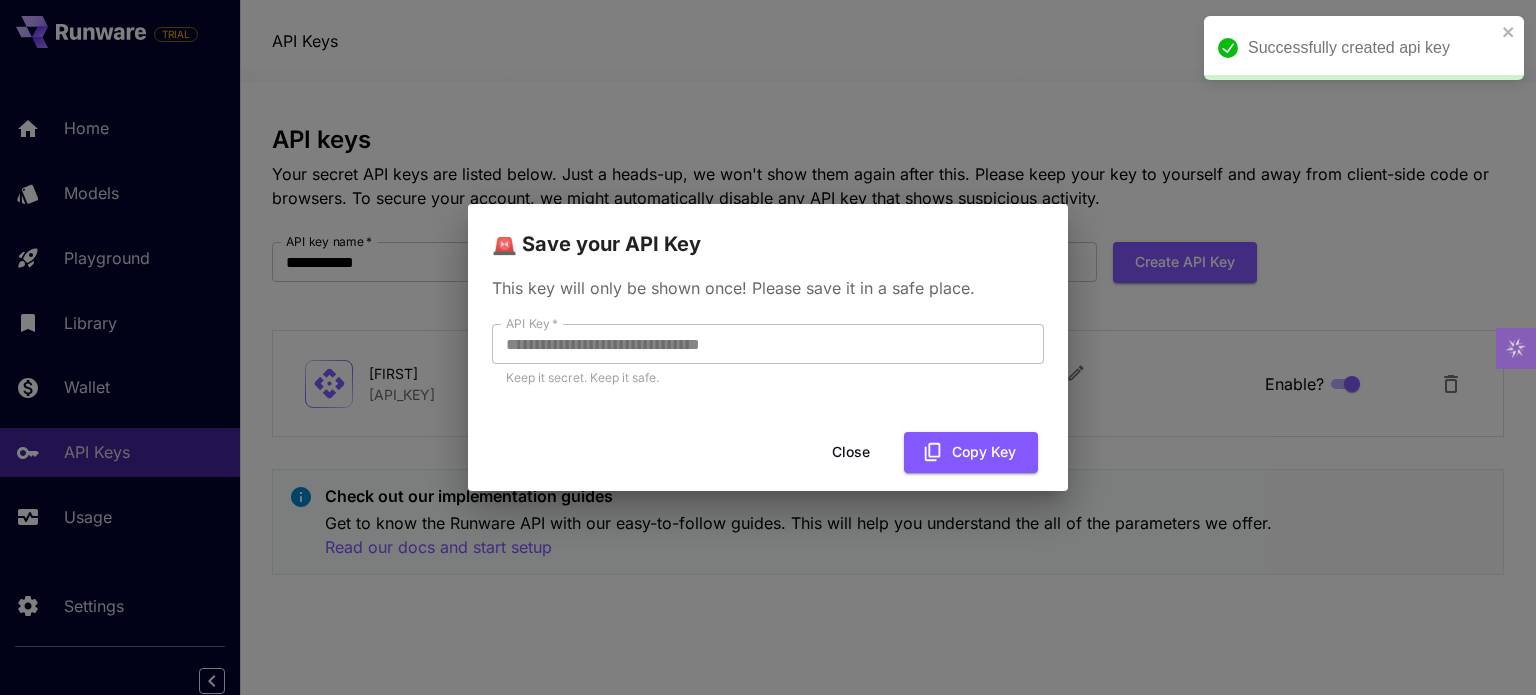 click on "**********" at bounding box center [768, 347] 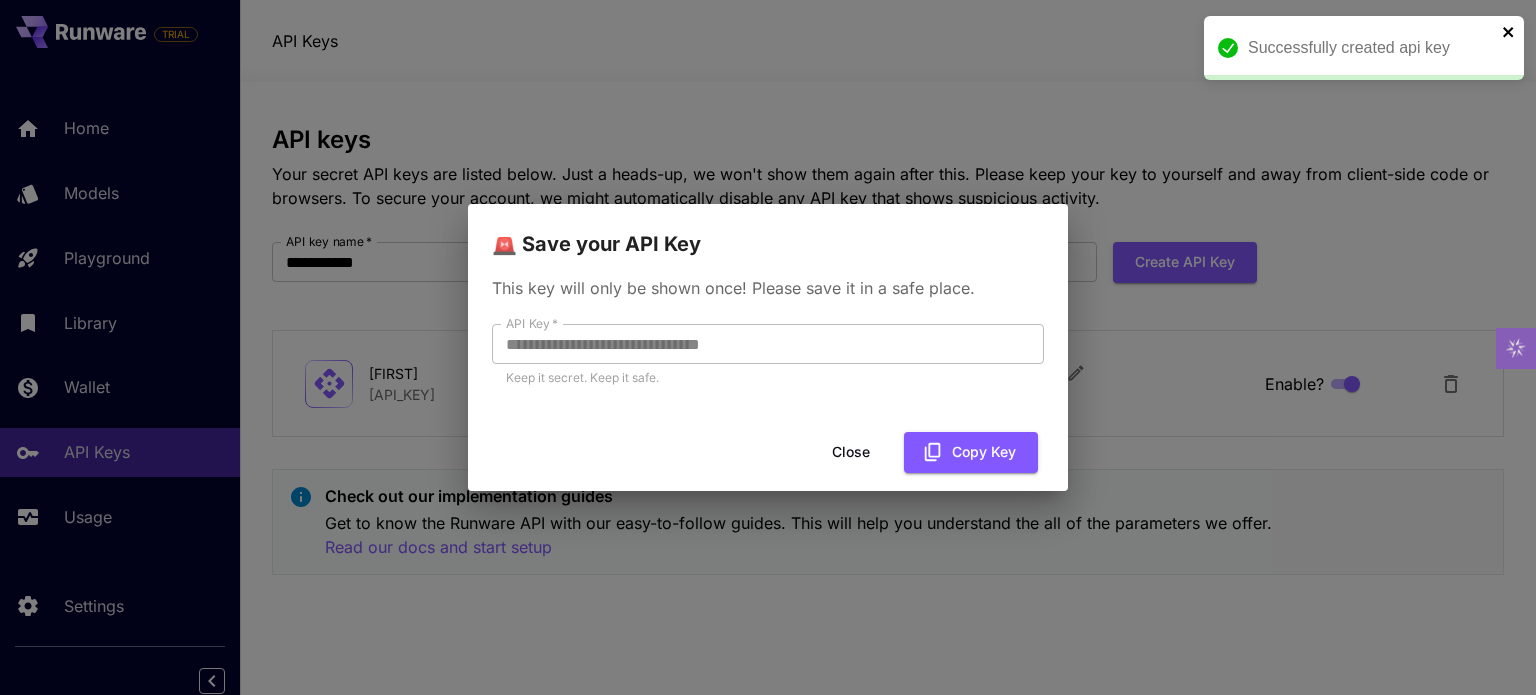 click 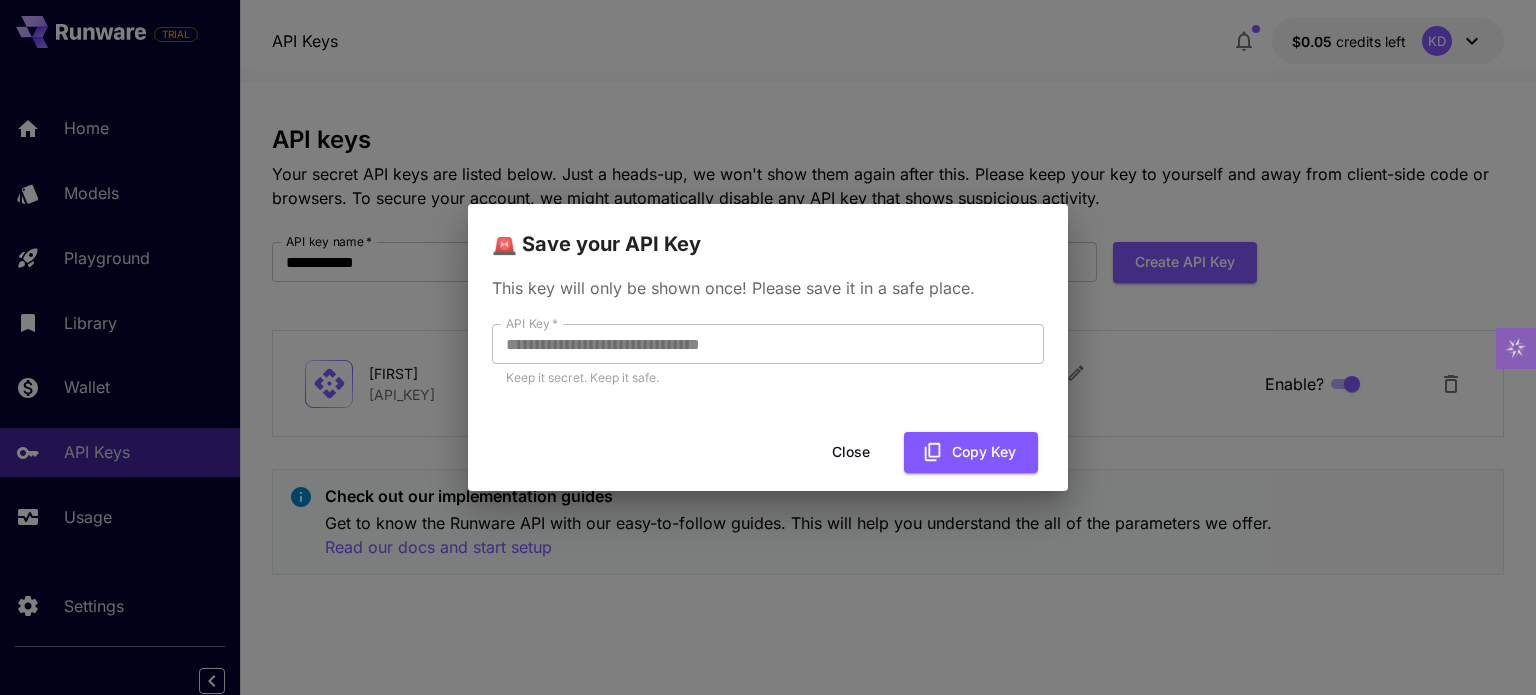 click on "Close" at bounding box center [851, 452] 